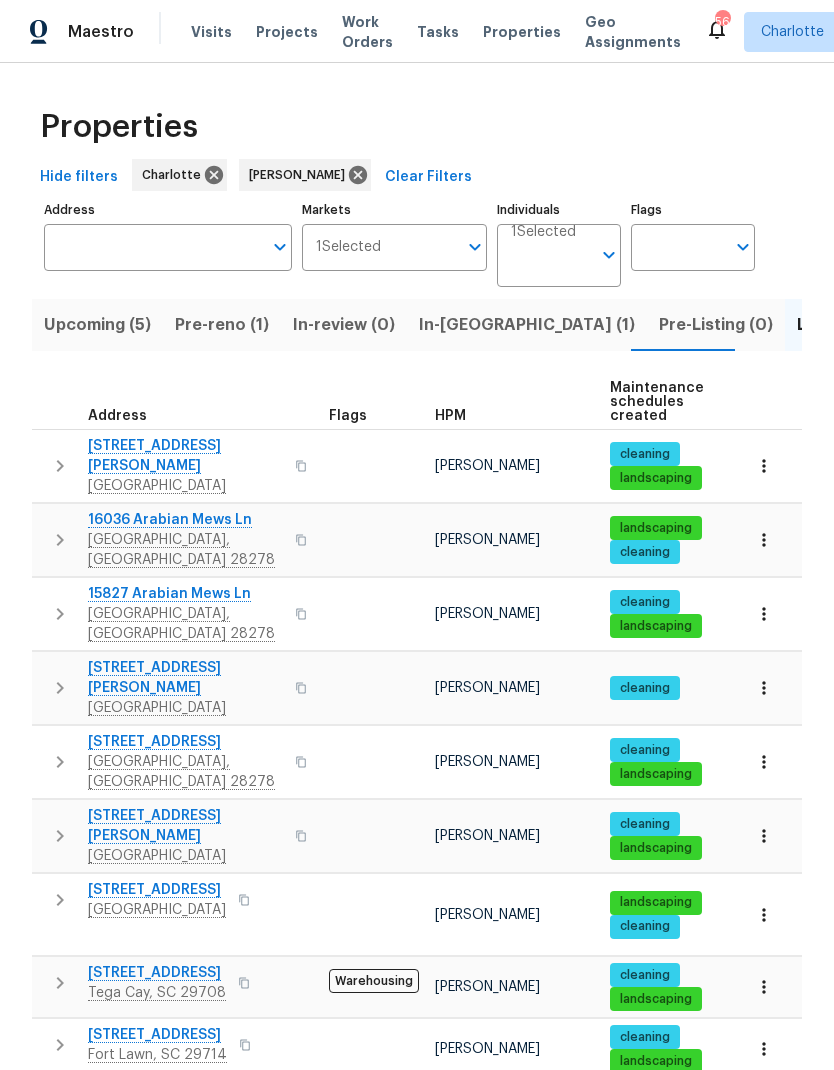 scroll, scrollTop: 0, scrollLeft: 0, axis: both 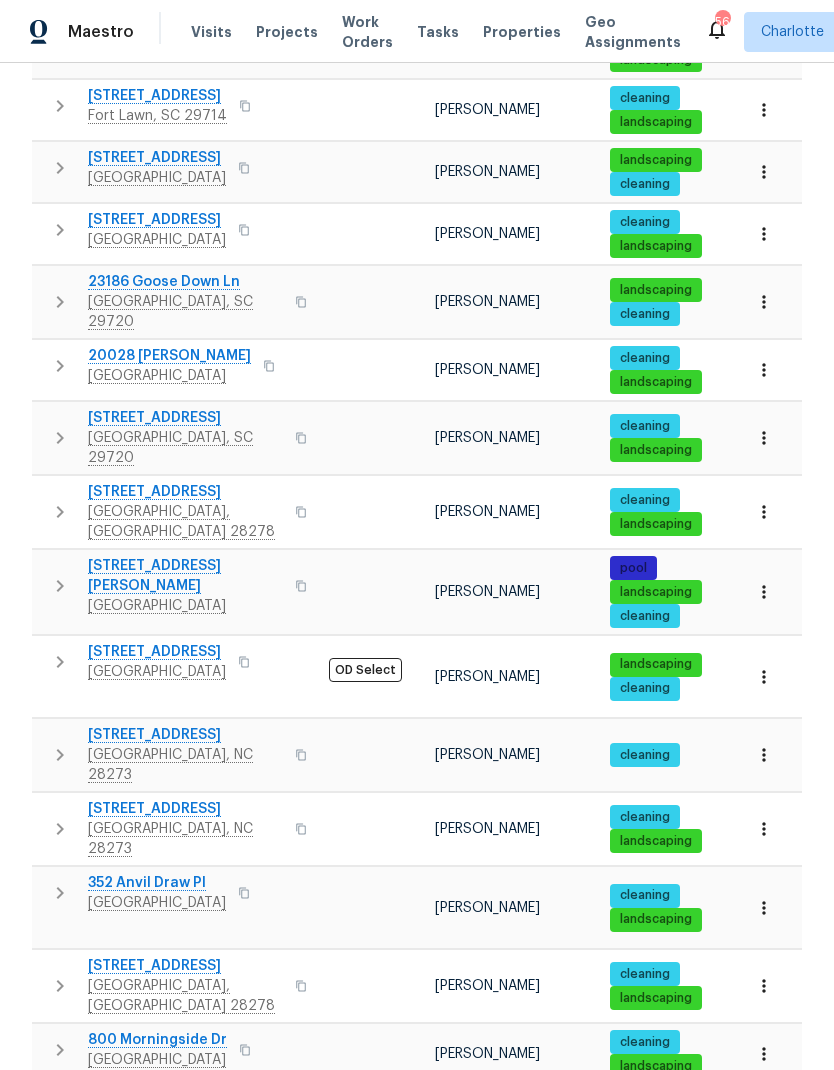 click on "2" at bounding box center (522, 1313) 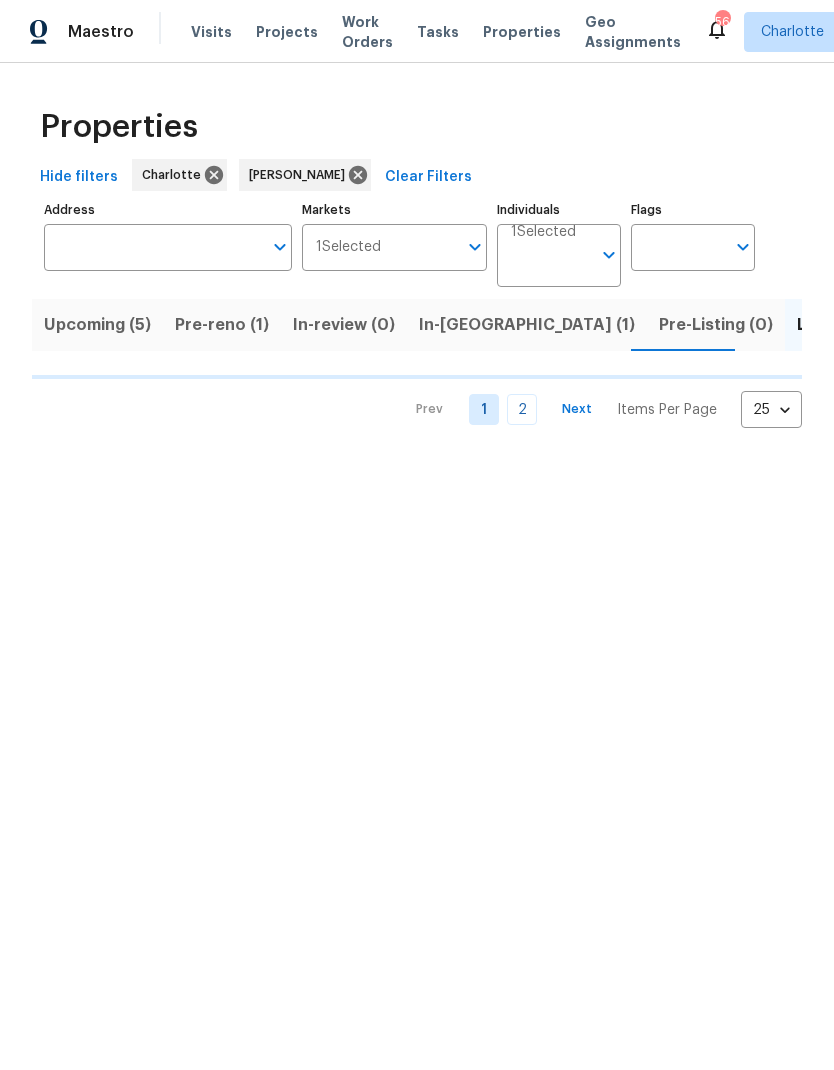 scroll, scrollTop: 0, scrollLeft: 0, axis: both 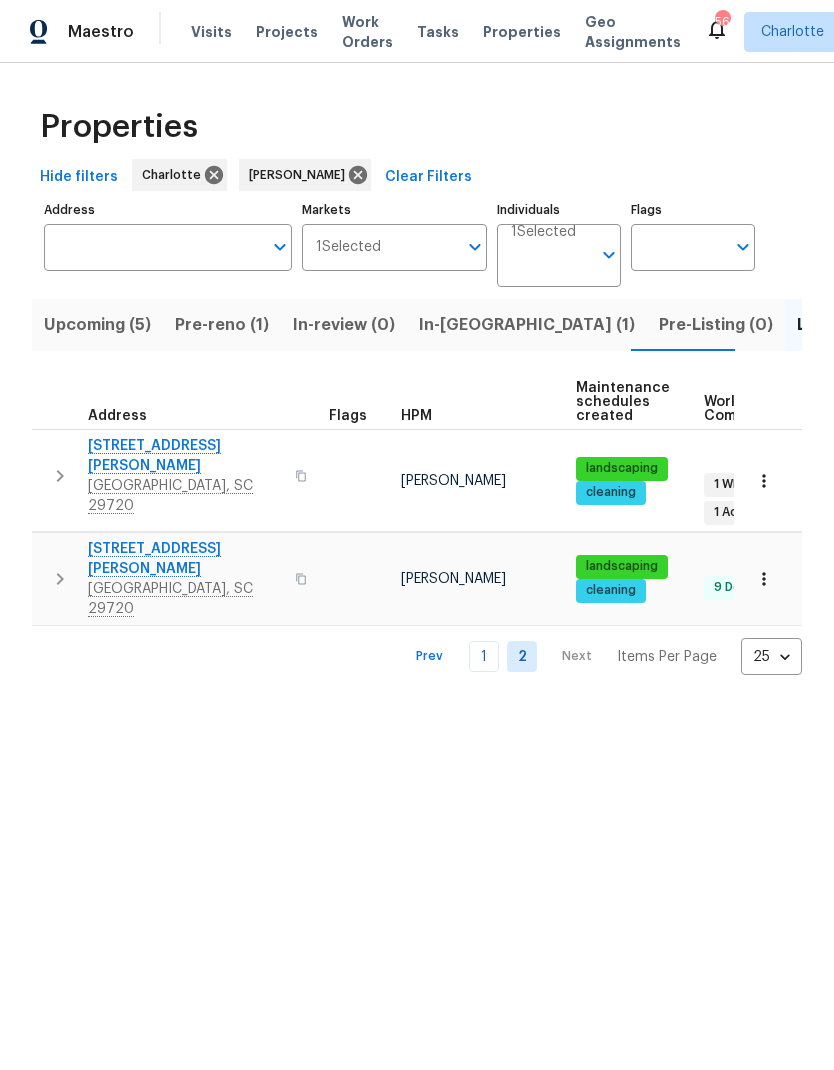 click on "Pre-reno (1)" at bounding box center [222, 325] 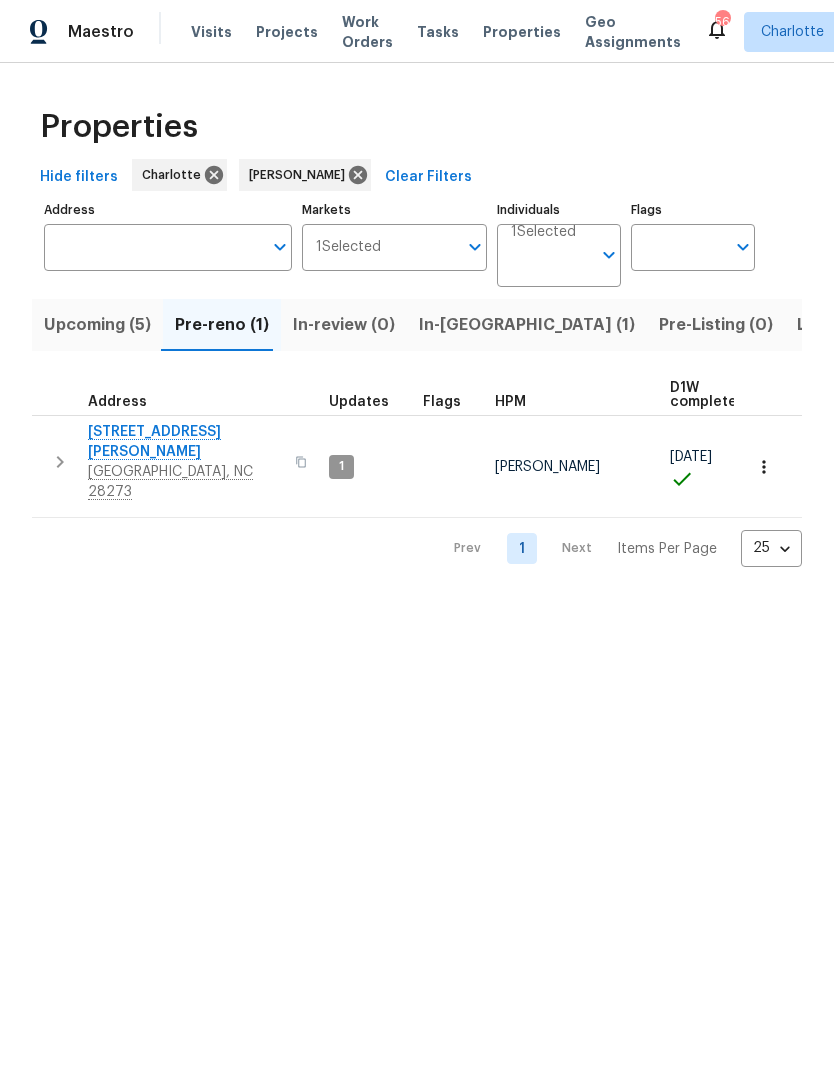 click on "Upcoming (5)" at bounding box center [97, 325] 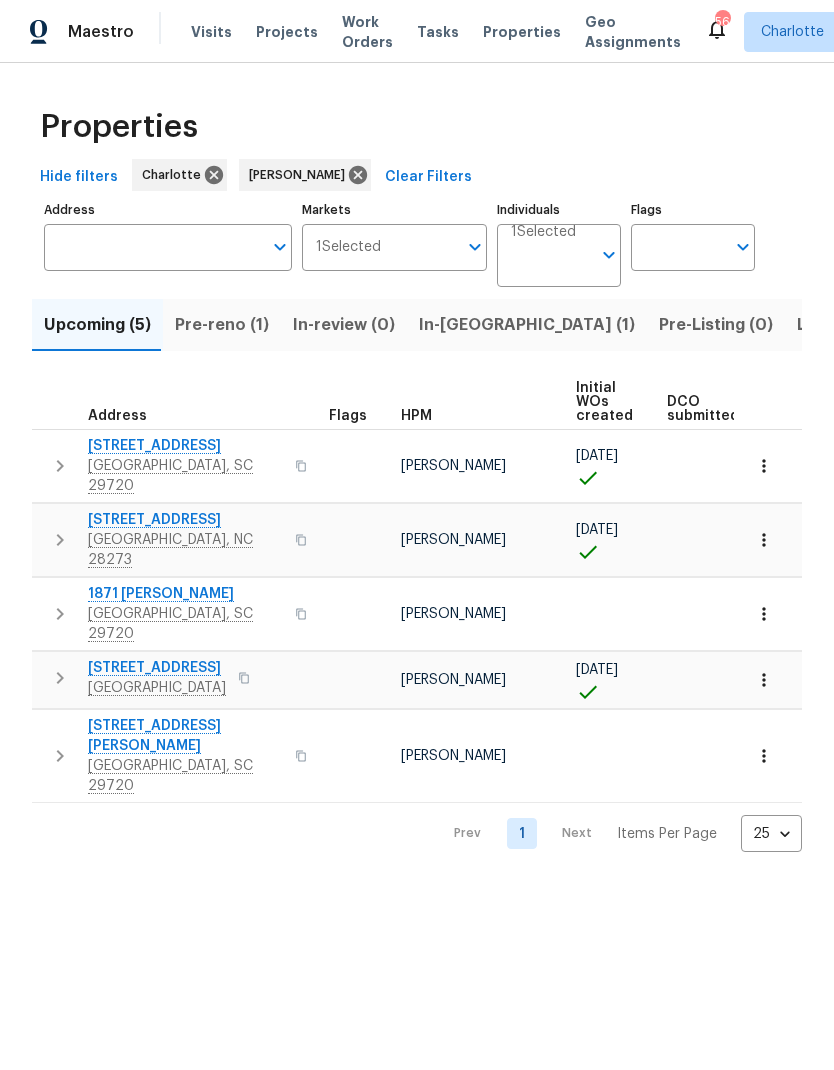 click on "Address" at bounding box center [153, 247] 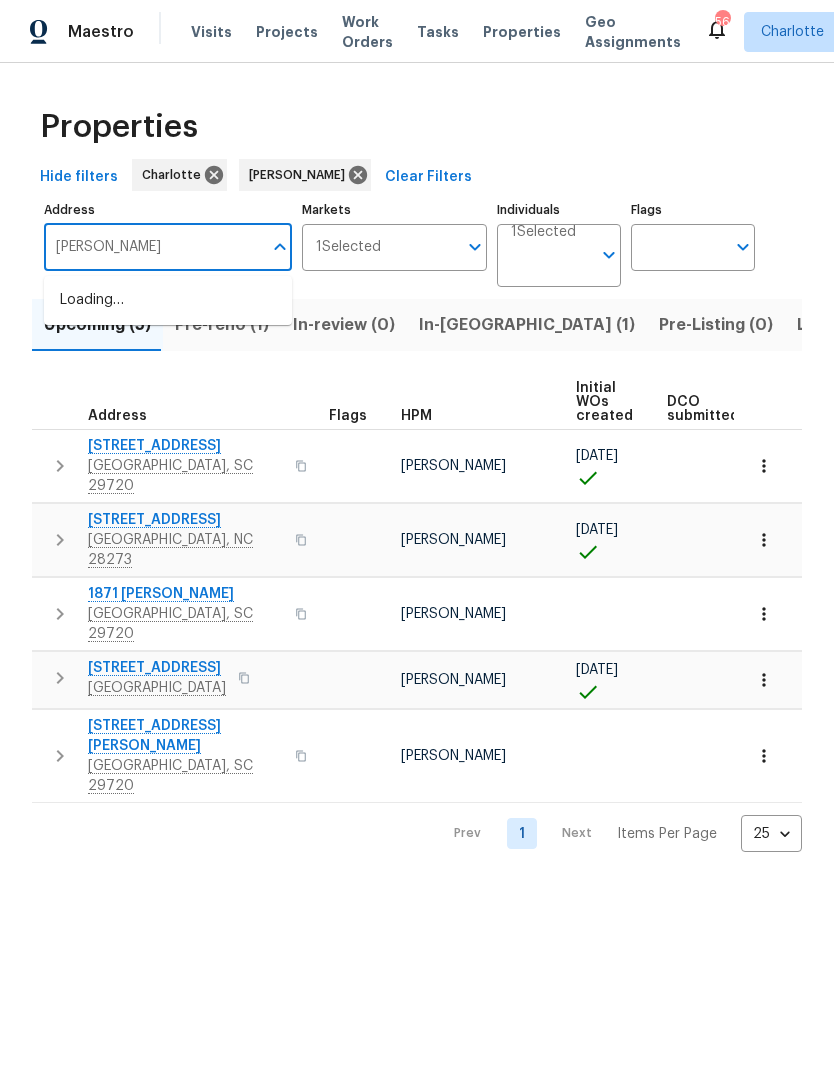 type on "[PERSON_NAME]" 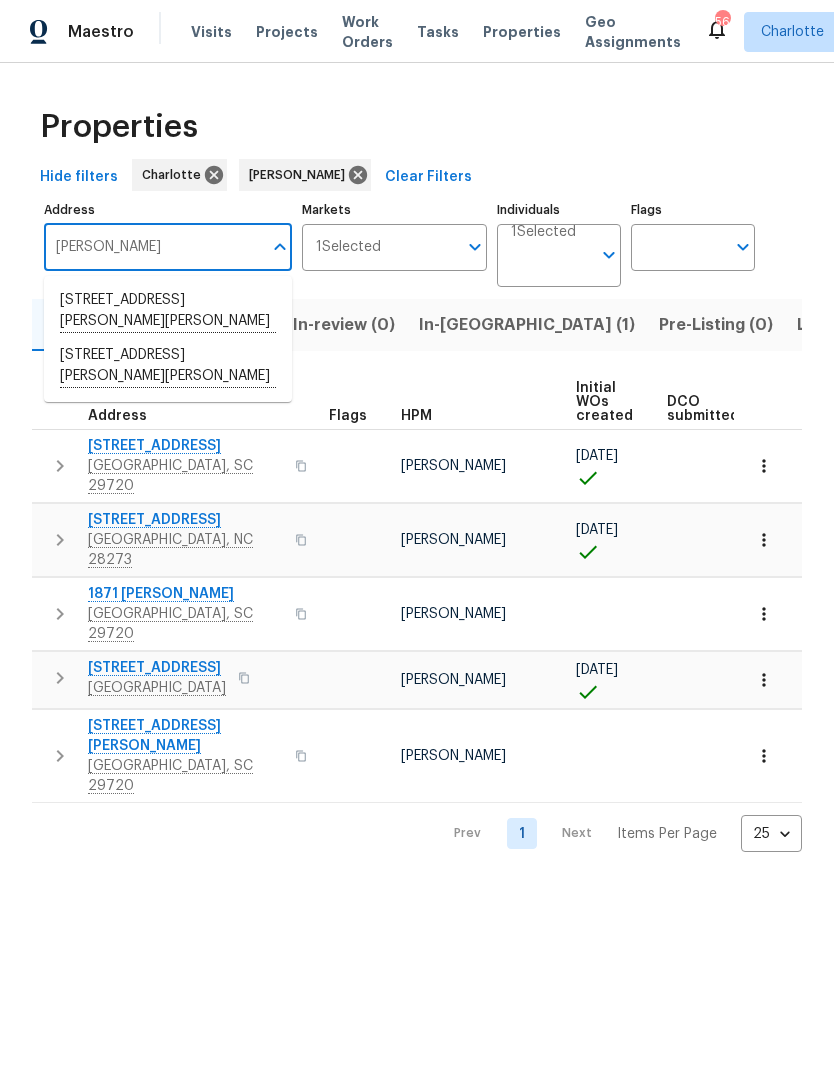 click on "[STREET_ADDRESS][PERSON_NAME][PERSON_NAME]" at bounding box center (168, 366) 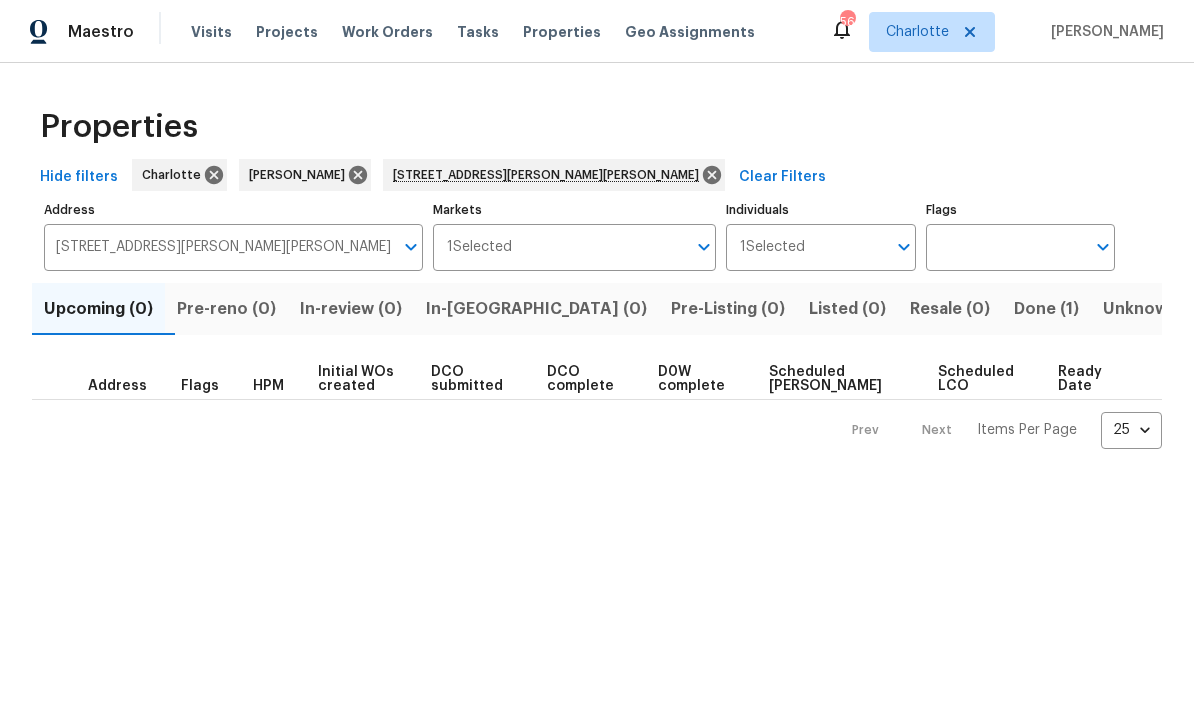 click on "Done (1)" at bounding box center [1046, 309] 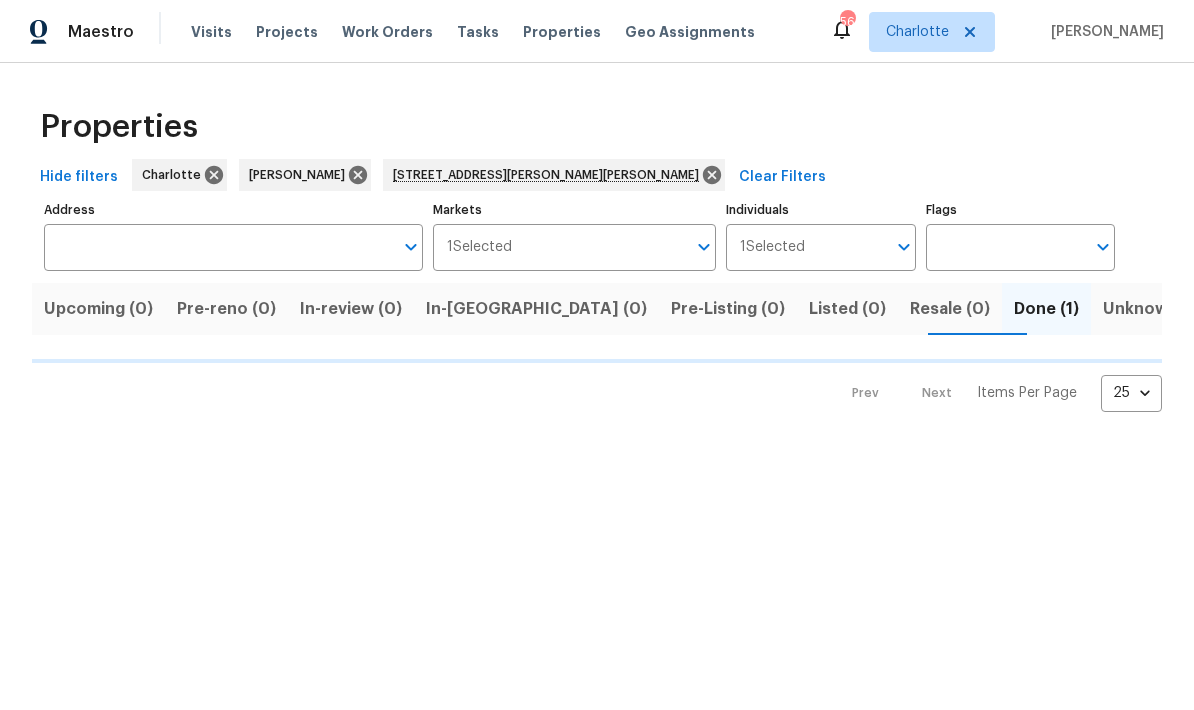 type on "[STREET_ADDRESS][PERSON_NAME][PERSON_NAME]" 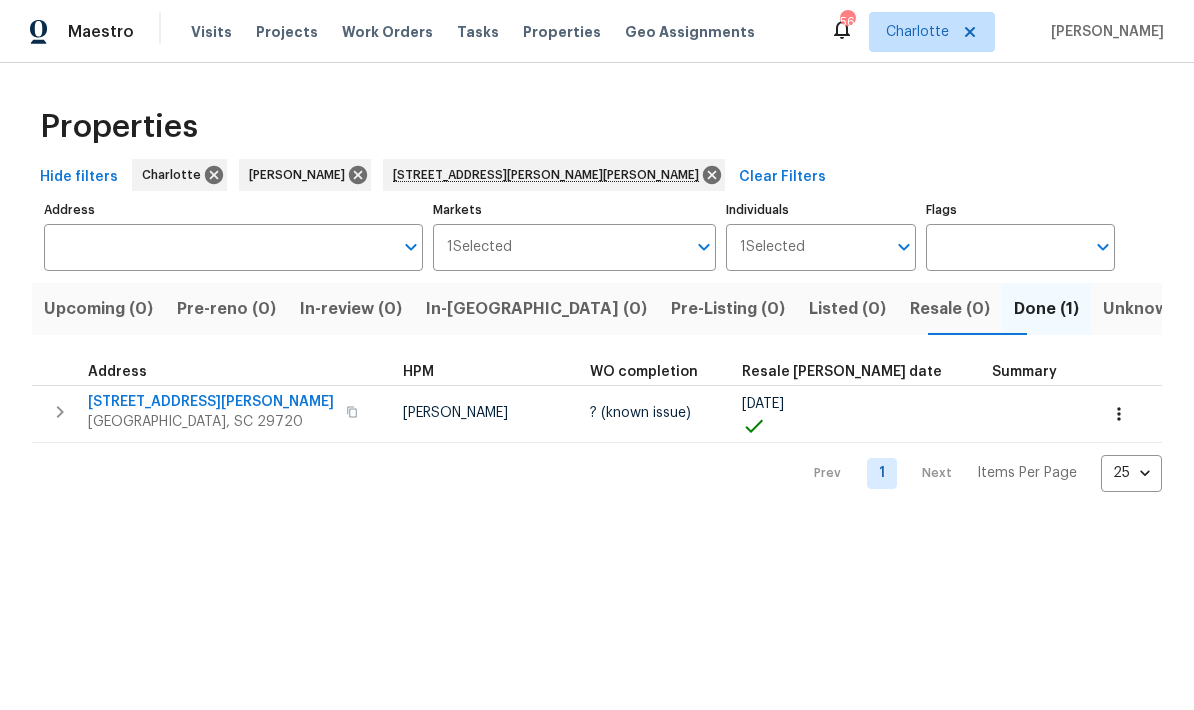 type on "[STREET_ADDRESS][PERSON_NAME][PERSON_NAME]" 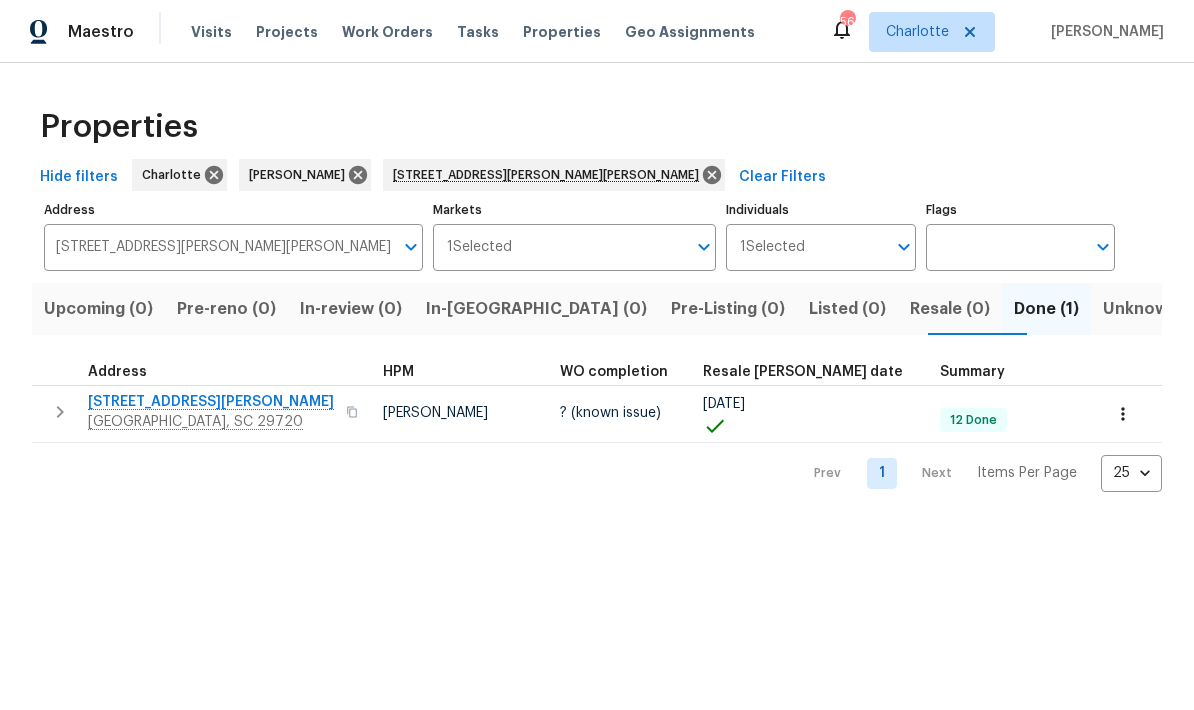 click 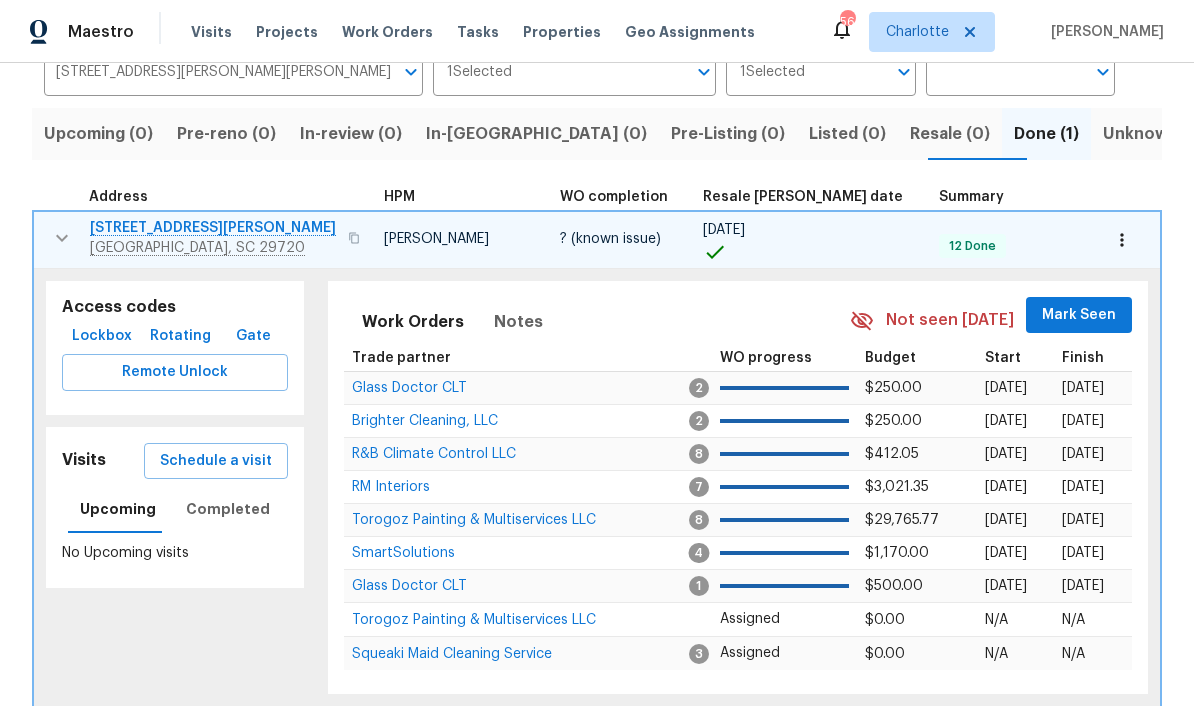 scroll, scrollTop: 173, scrollLeft: 0, axis: vertical 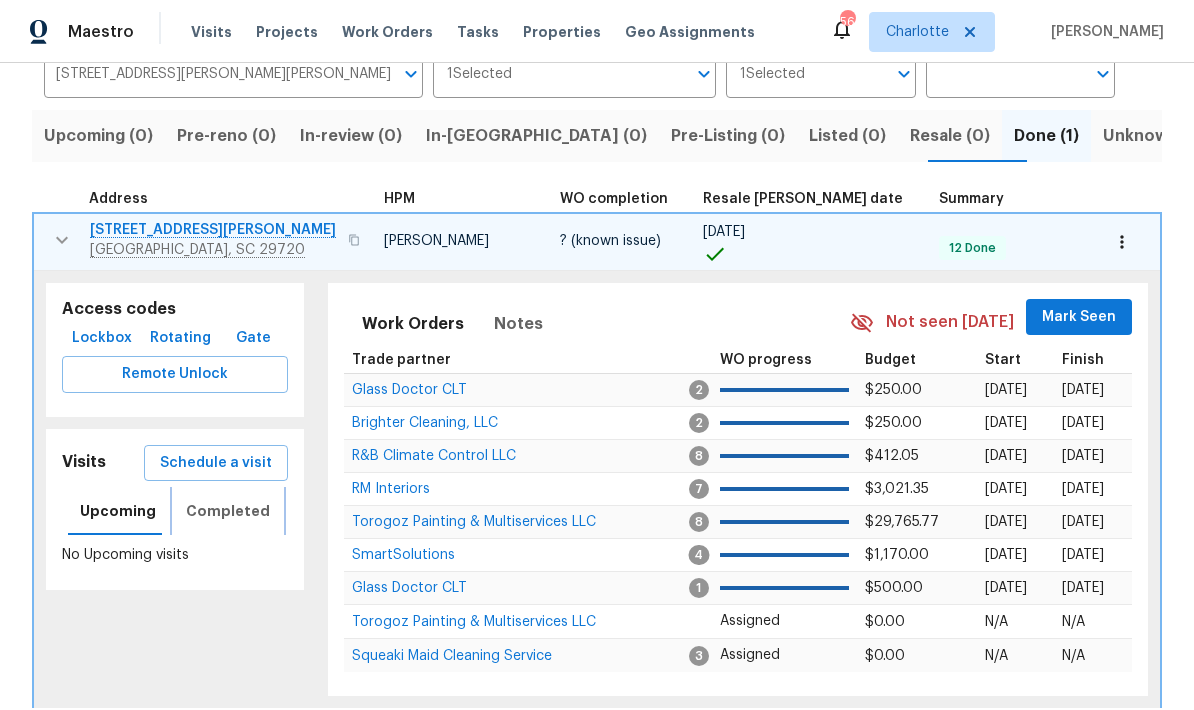 click on "Completed" at bounding box center (228, 511) 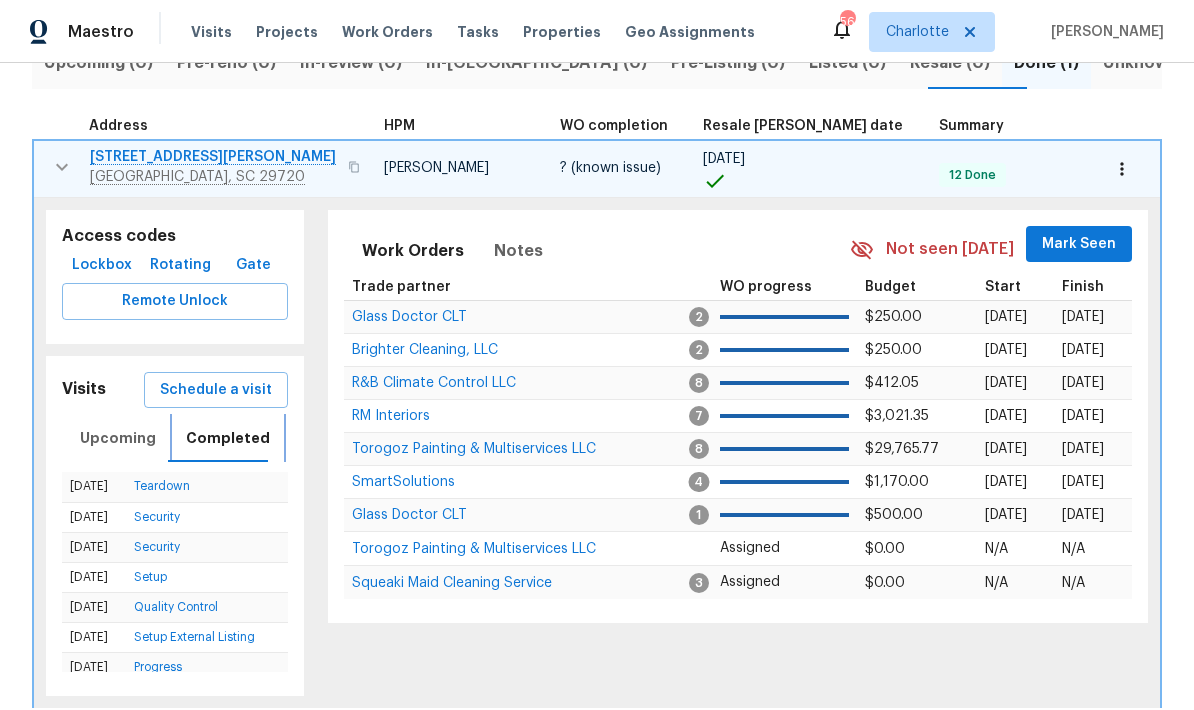 scroll, scrollTop: 245, scrollLeft: 0, axis: vertical 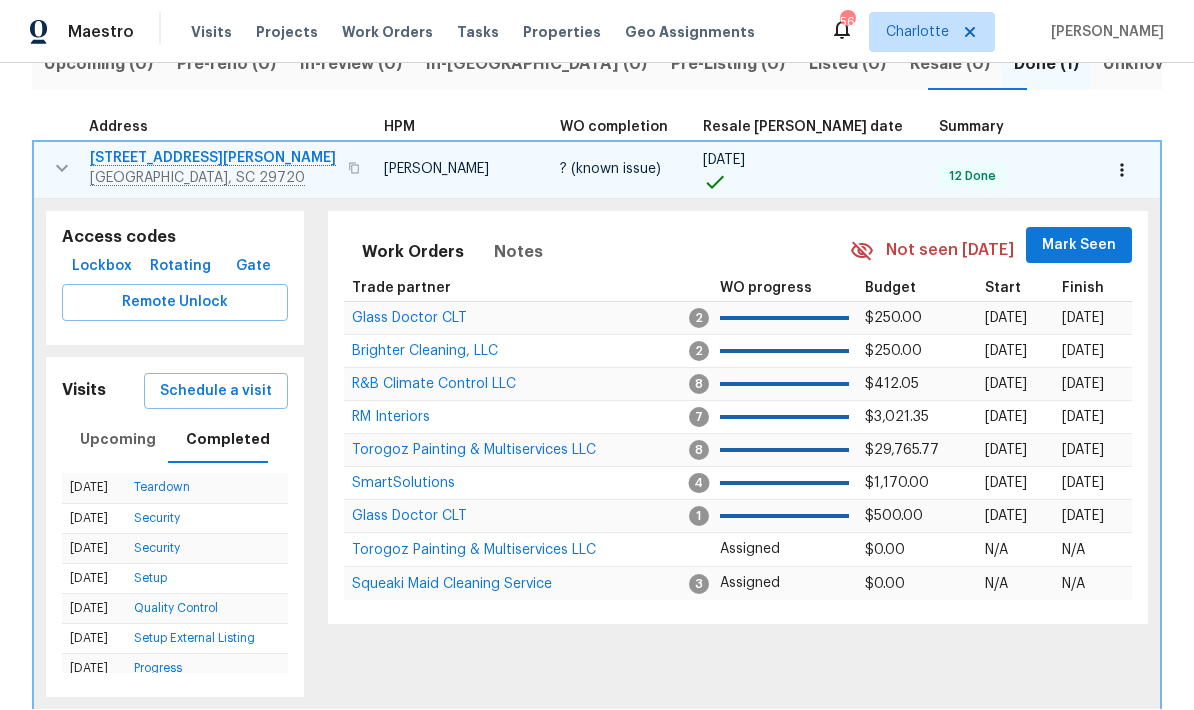click on "[STREET_ADDRESS][PERSON_NAME]" at bounding box center (213, 158) 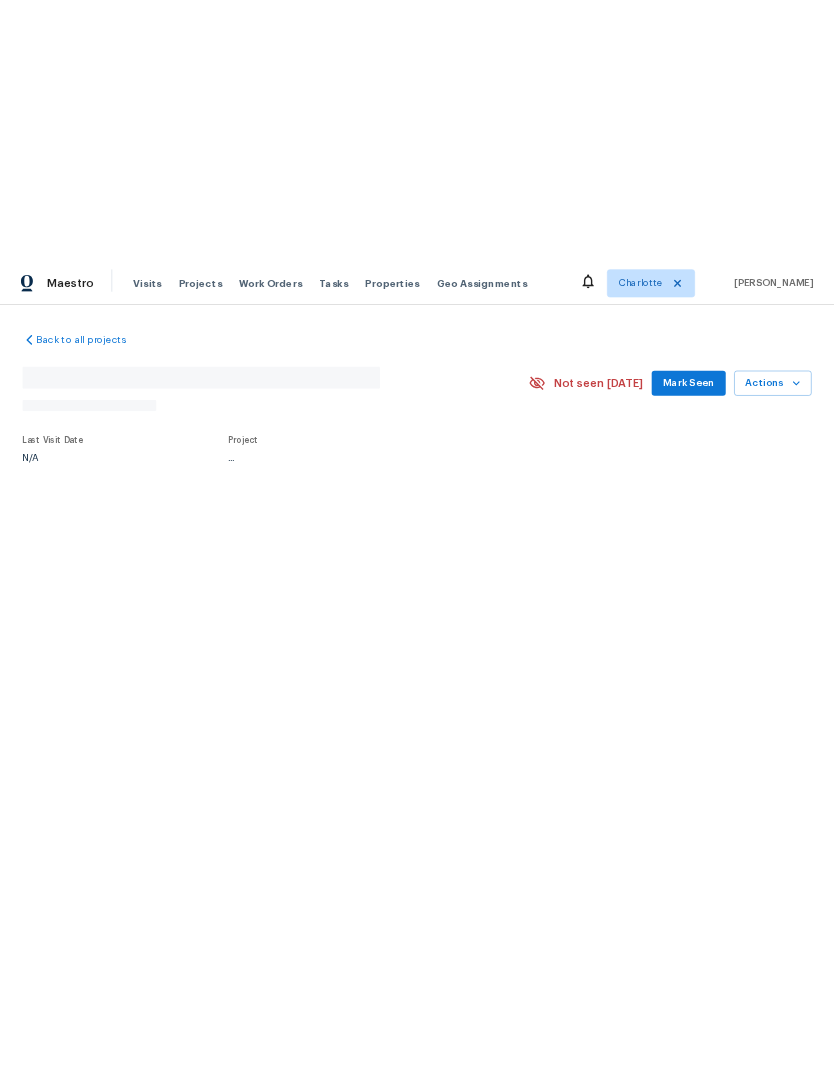 scroll, scrollTop: 0, scrollLeft: 0, axis: both 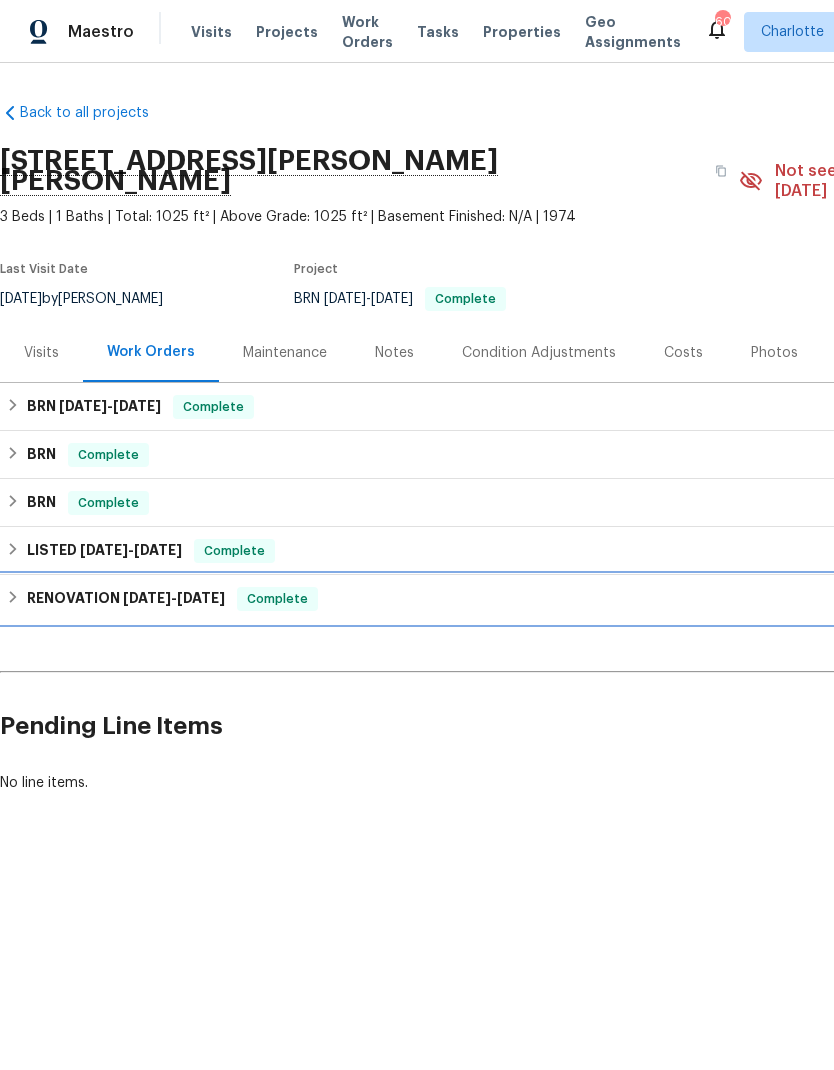 click on "RENOVATION   12/11/24  -  1/17/25" at bounding box center [126, 599] 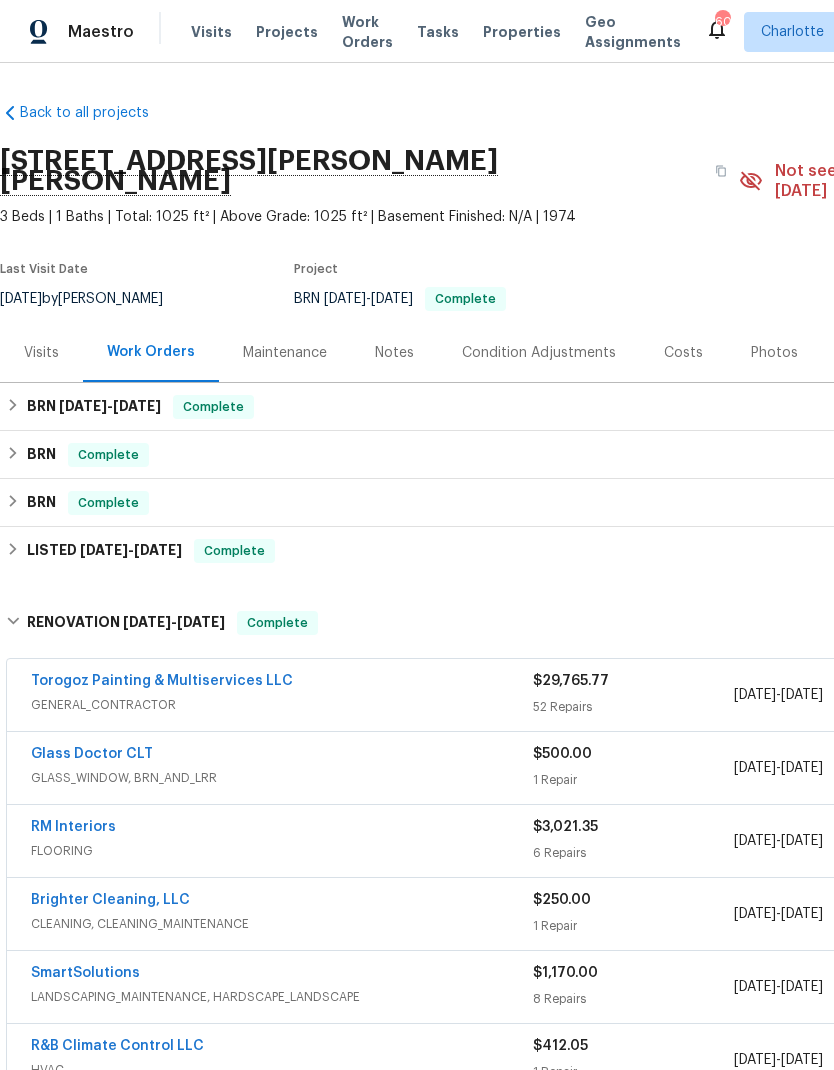 click on "GENERAL_CONTRACTOR" at bounding box center [282, 705] 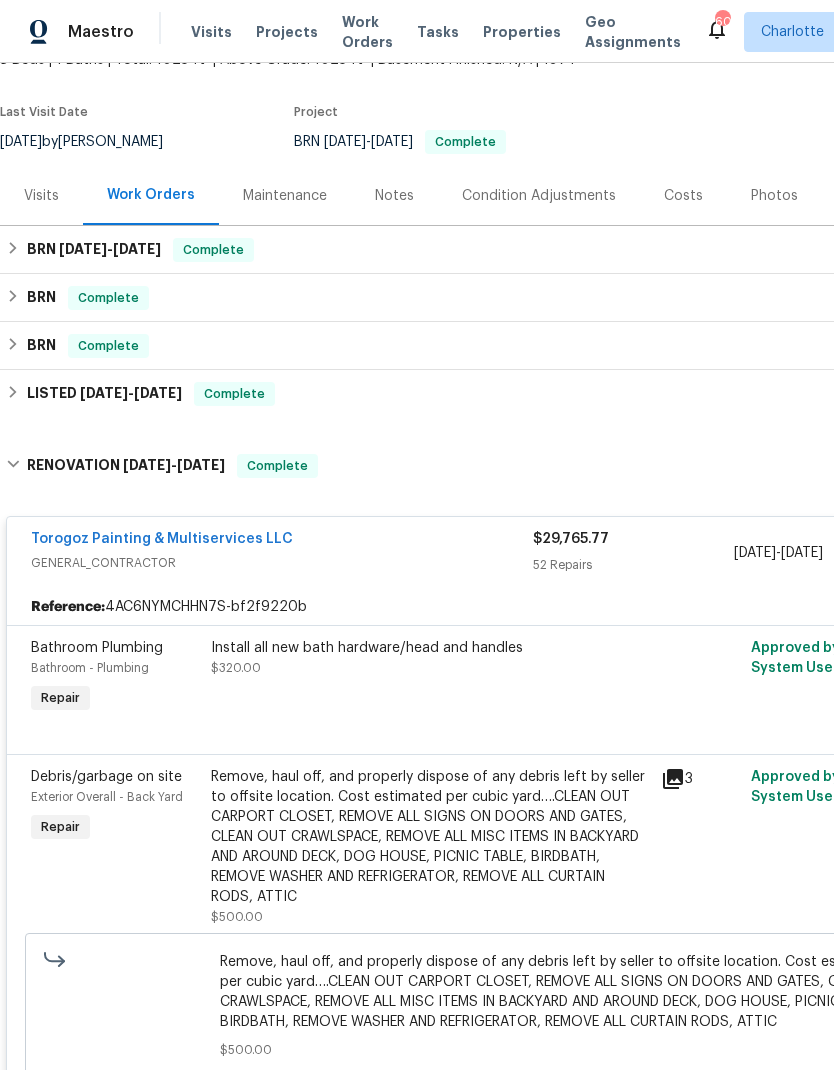 scroll, scrollTop: 159, scrollLeft: 0, axis: vertical 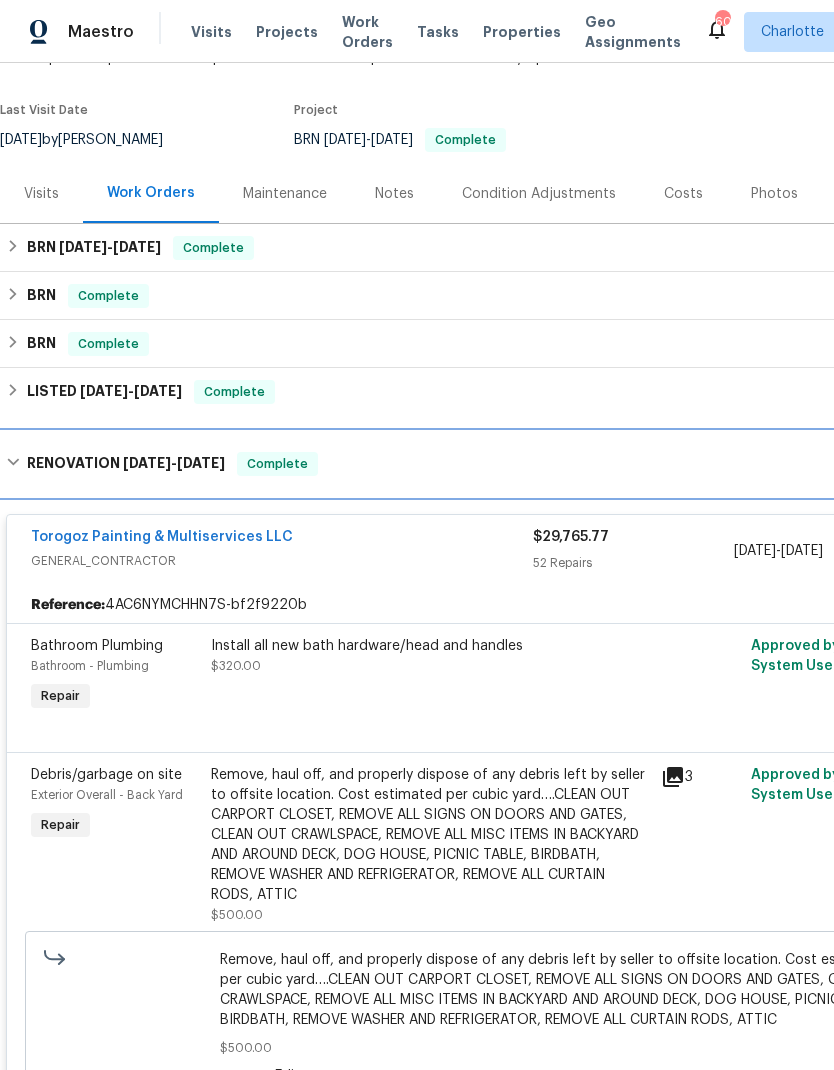 click 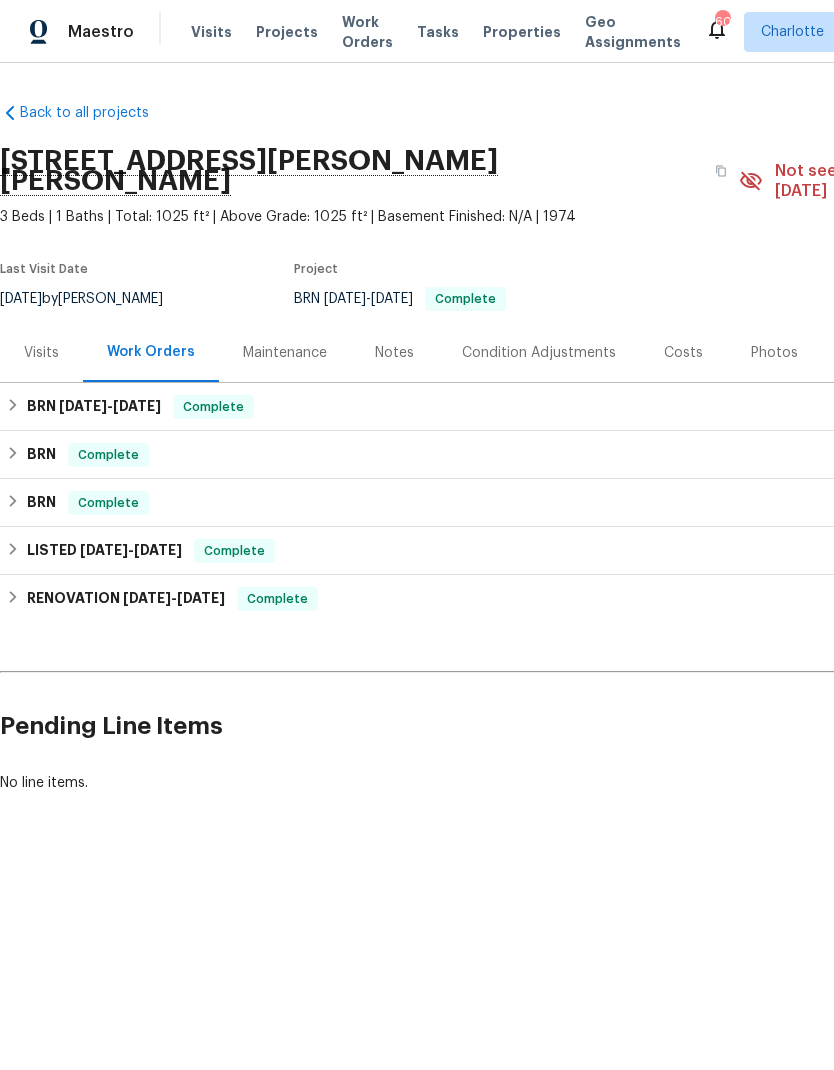 click on "Visits" at bounding box center [41, 352] 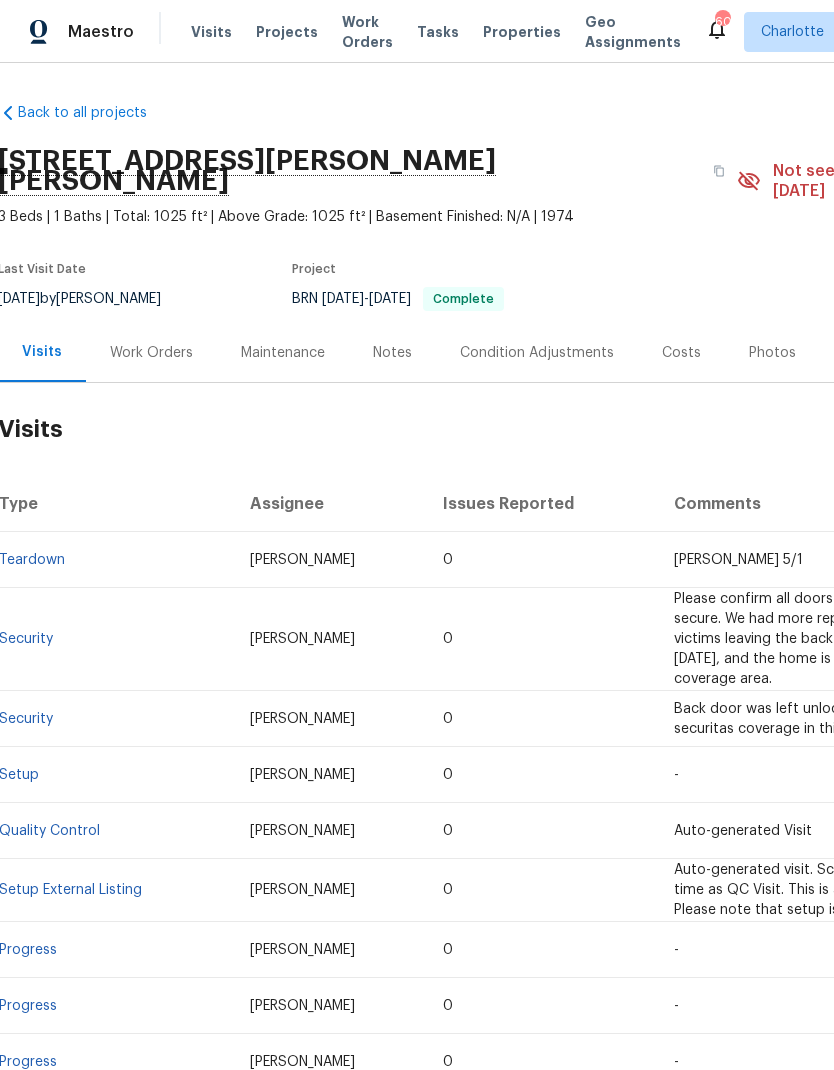 scroll, scrollTop: 0, scrollLeft: 2, axis: horizontal 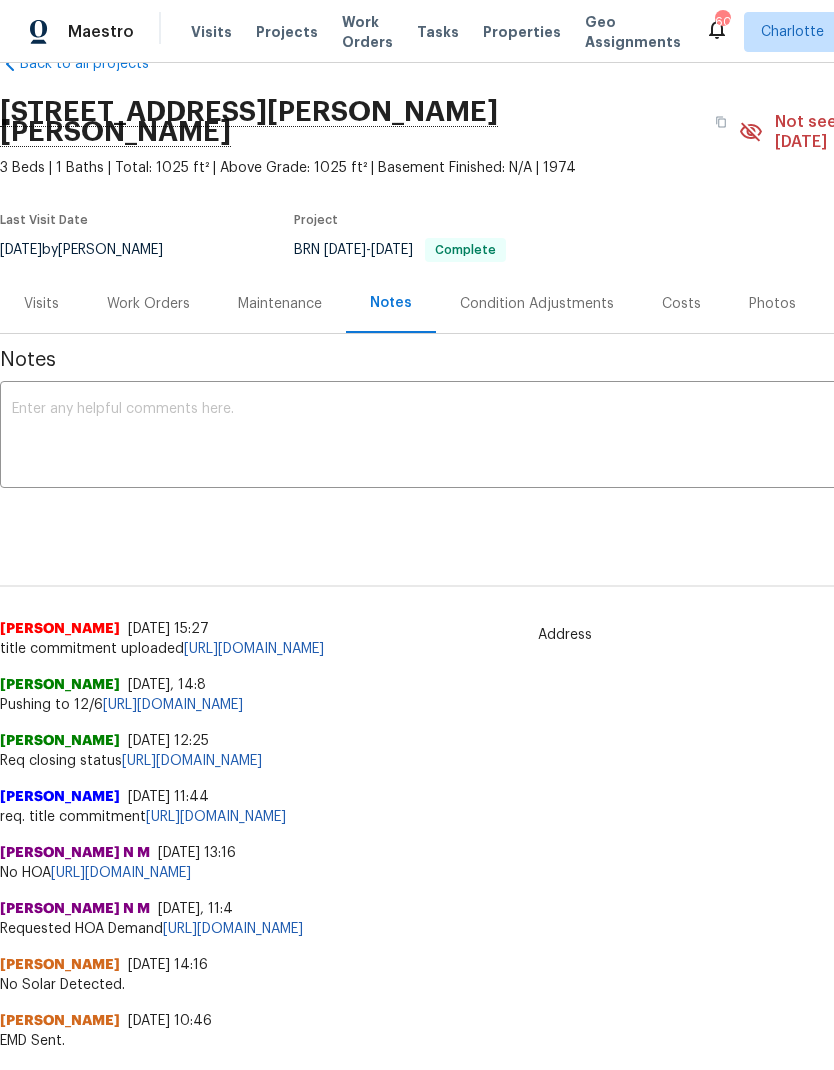 click on "Costs" at bounding box center (681, 304) 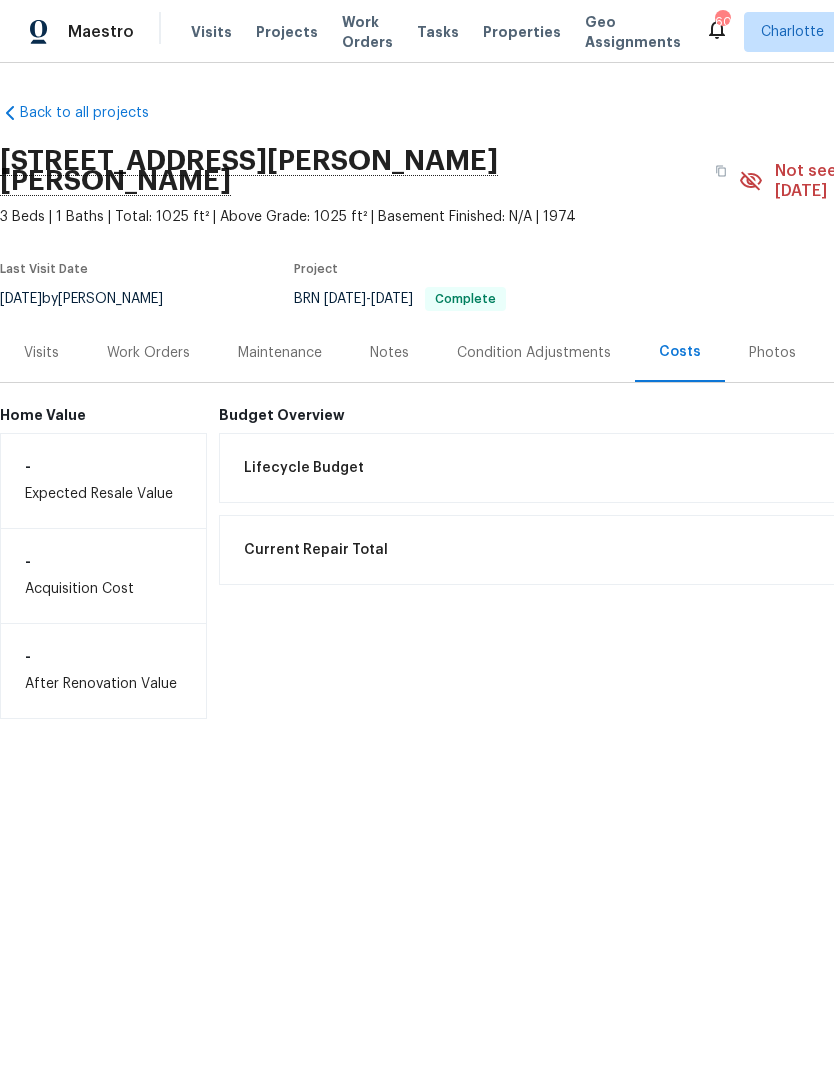 scroll, scrollTop: 0, scrollLeft: 0, axis: both 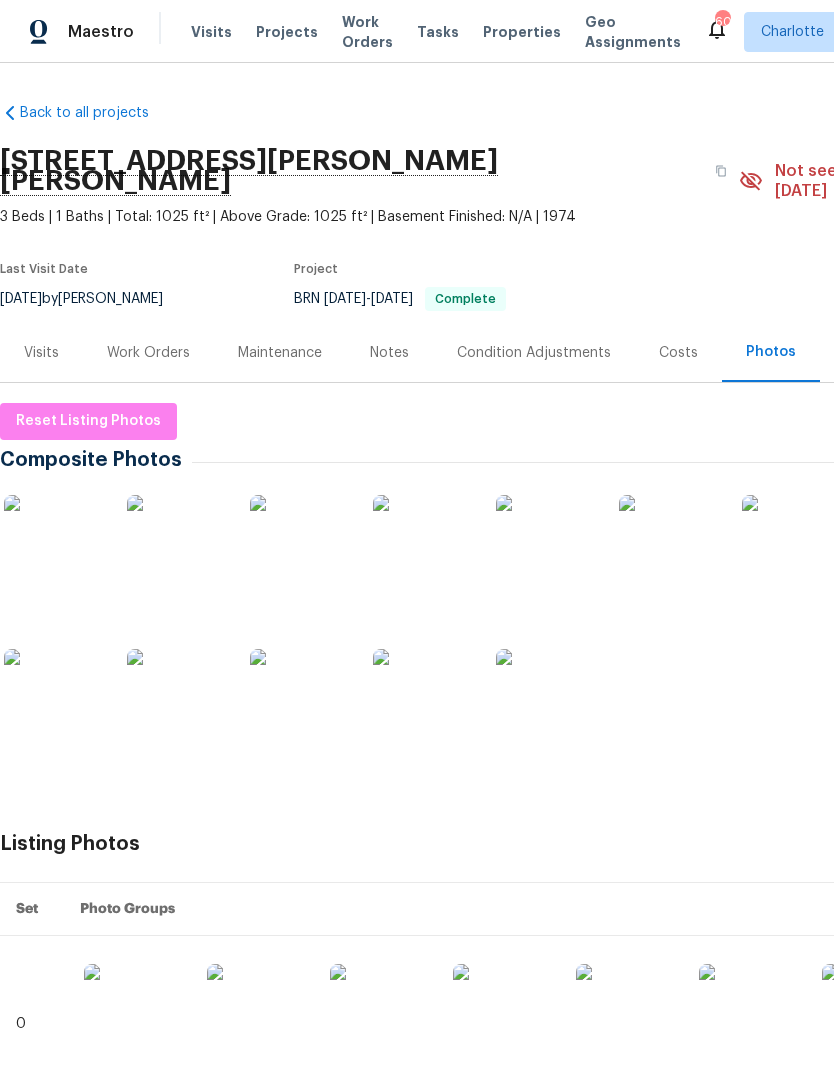 click at bounding box center (54, 545) 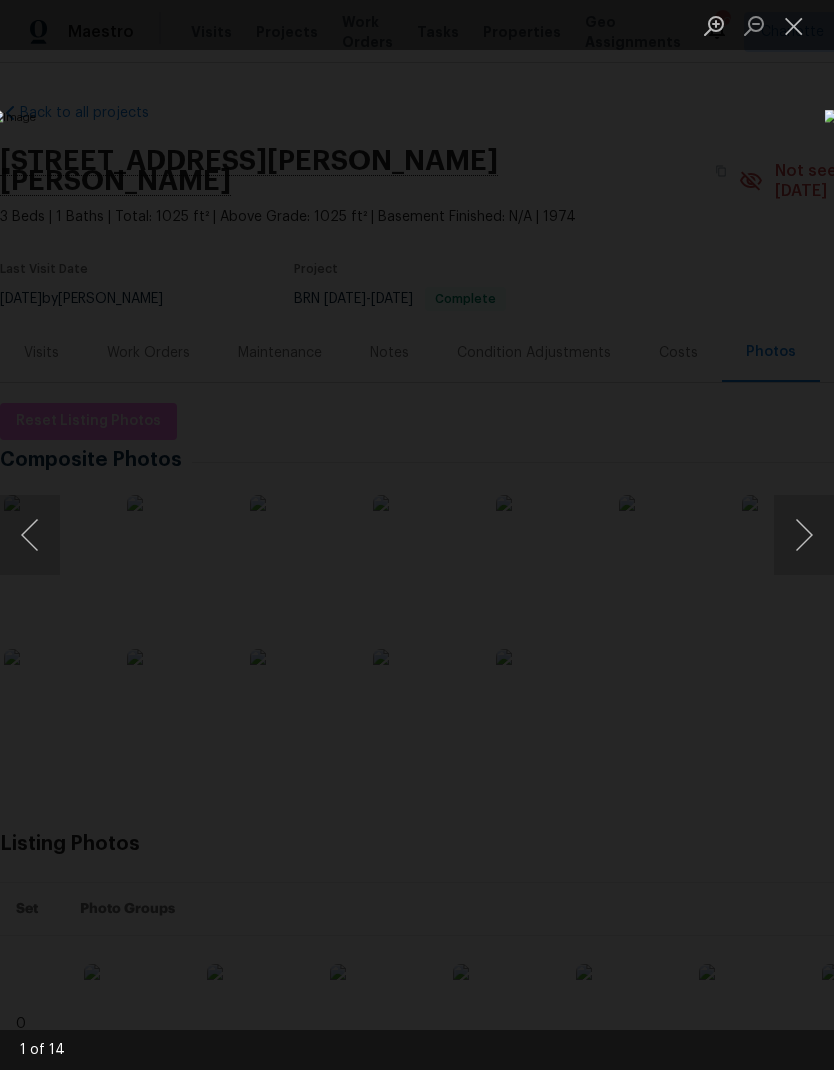 click at bounding box center (804, 535) 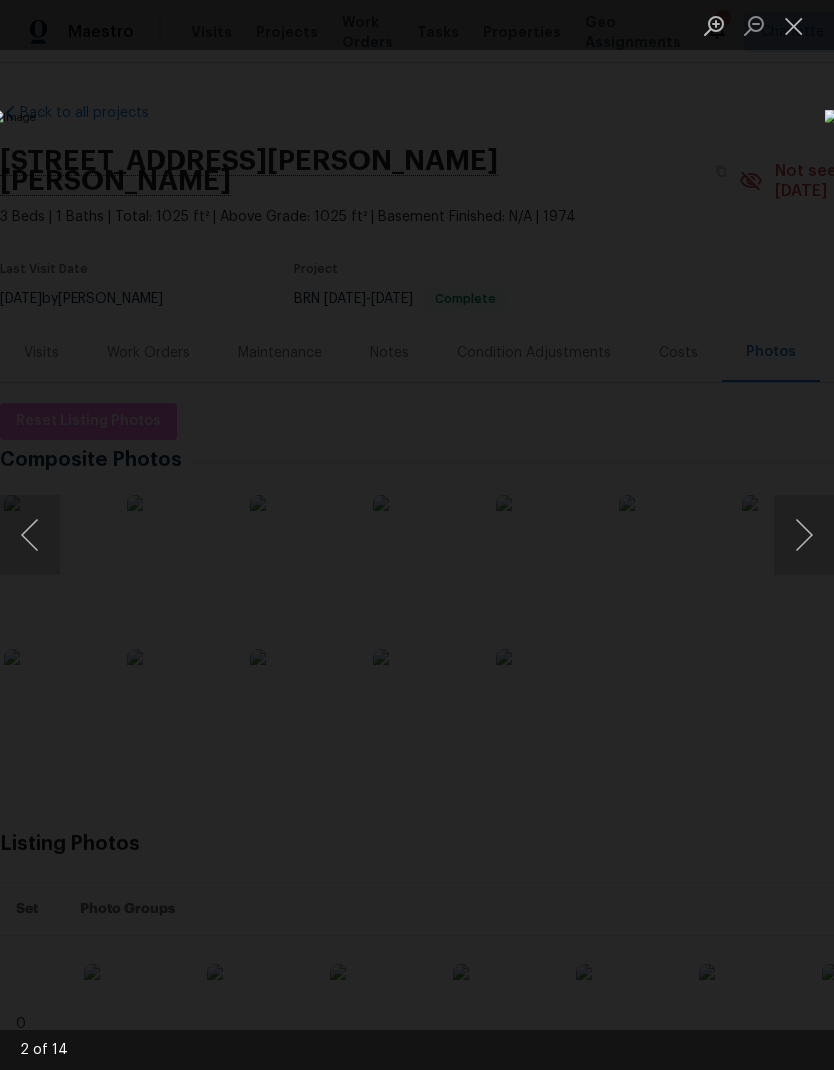 click at bounding box center (804, 535) 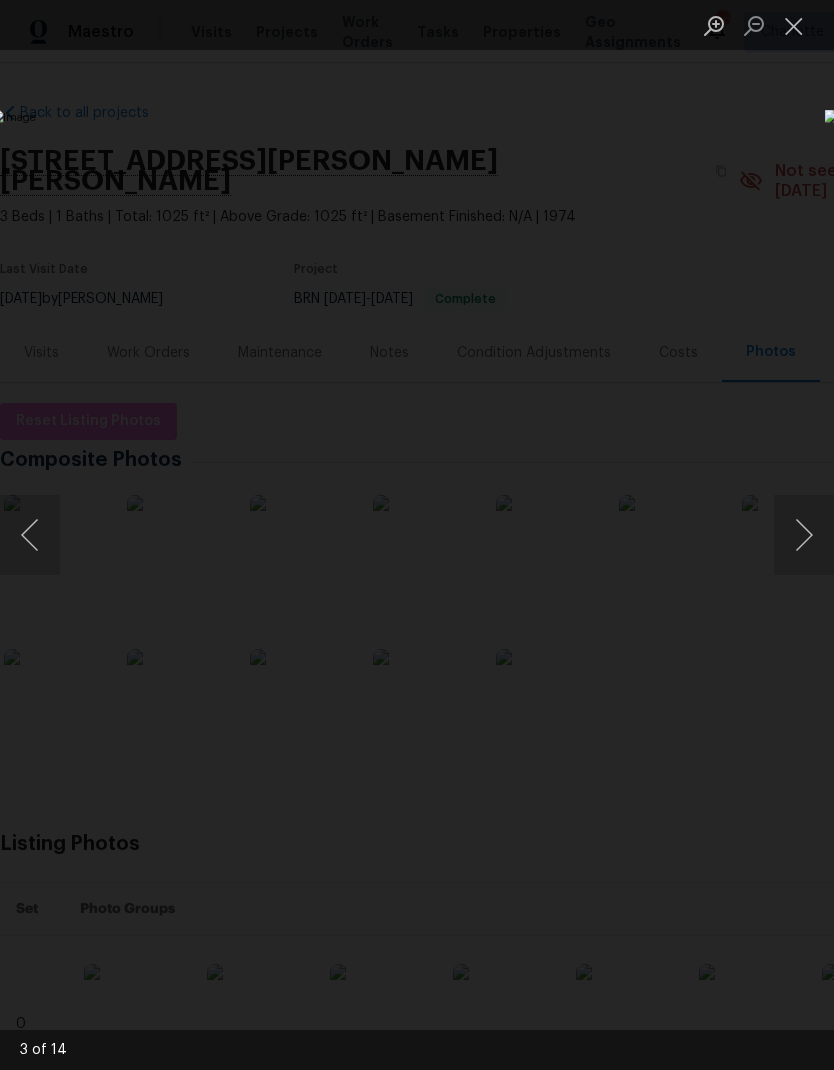 click at bounding box center (804, 535) 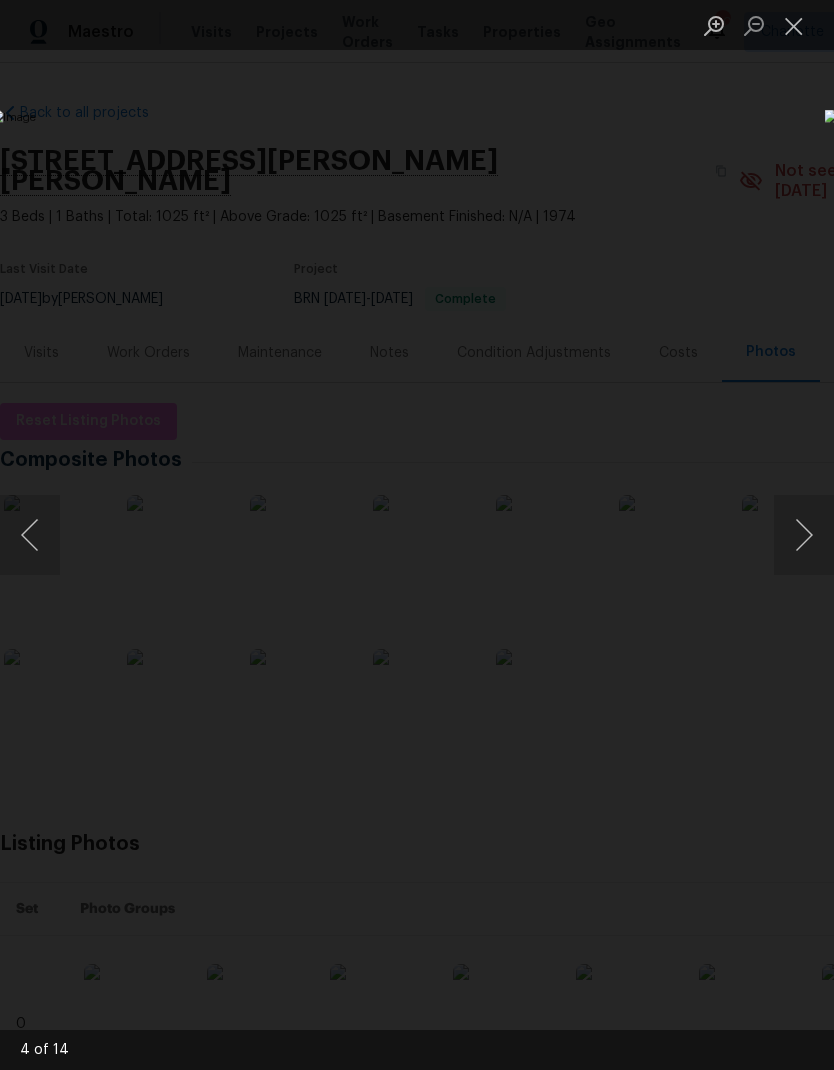 click at bounding box center (804, 535) 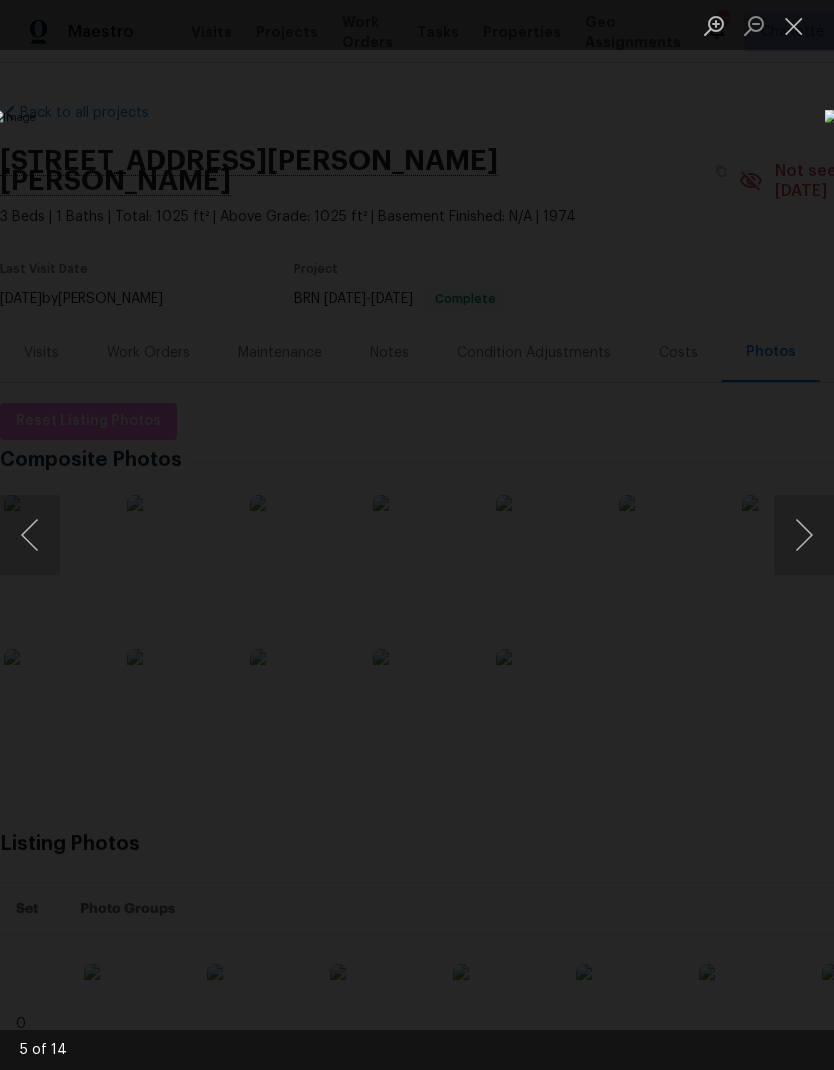 click at bounding box center (804, 535) 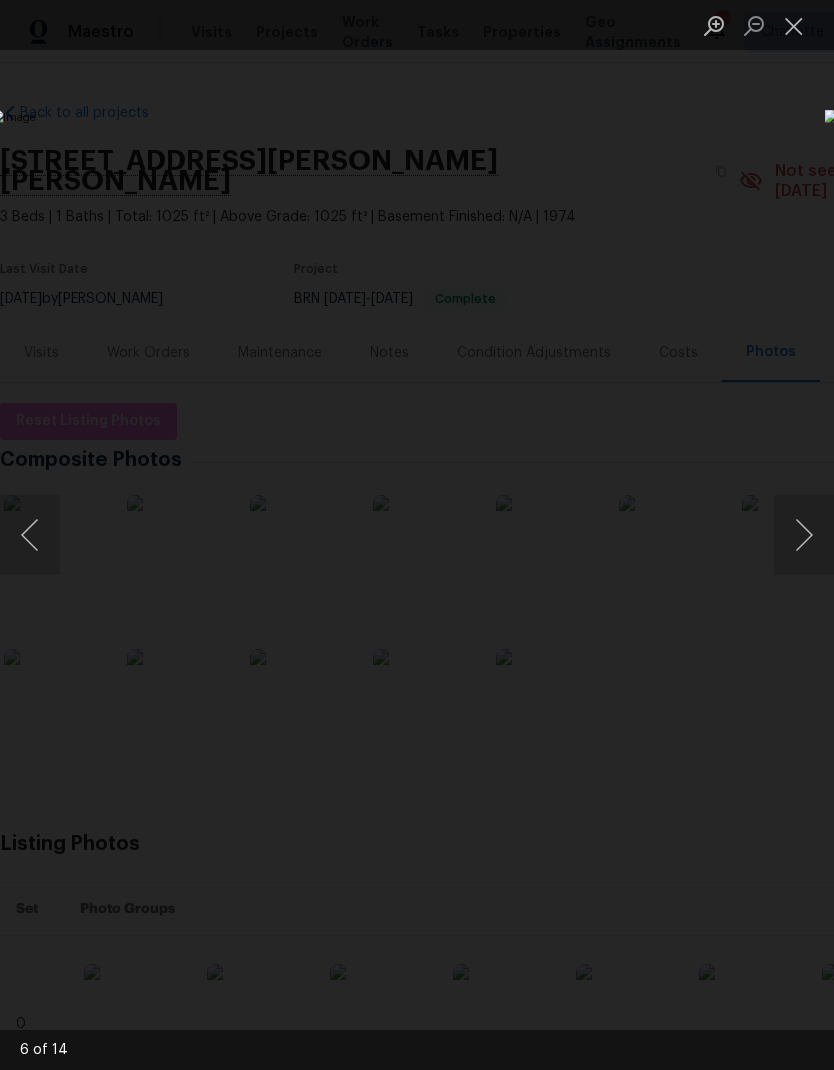 click at bounding box center [804, 535] 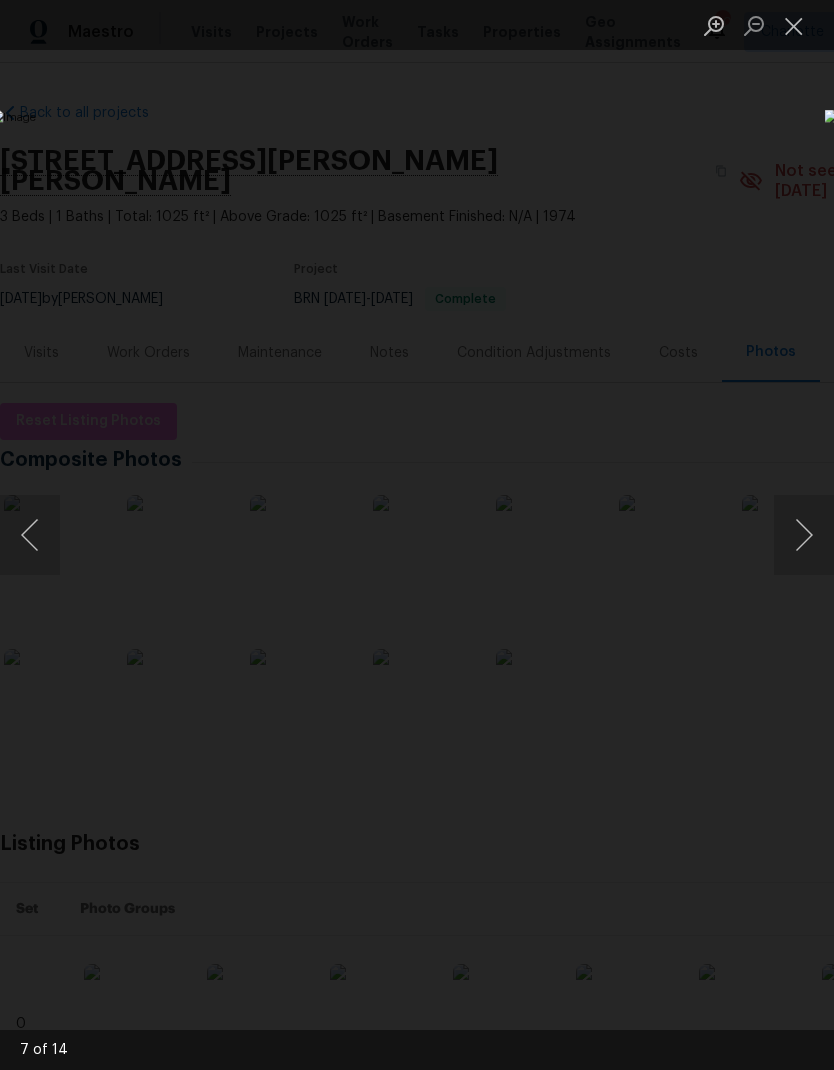 click at bounding box center [804, 535] 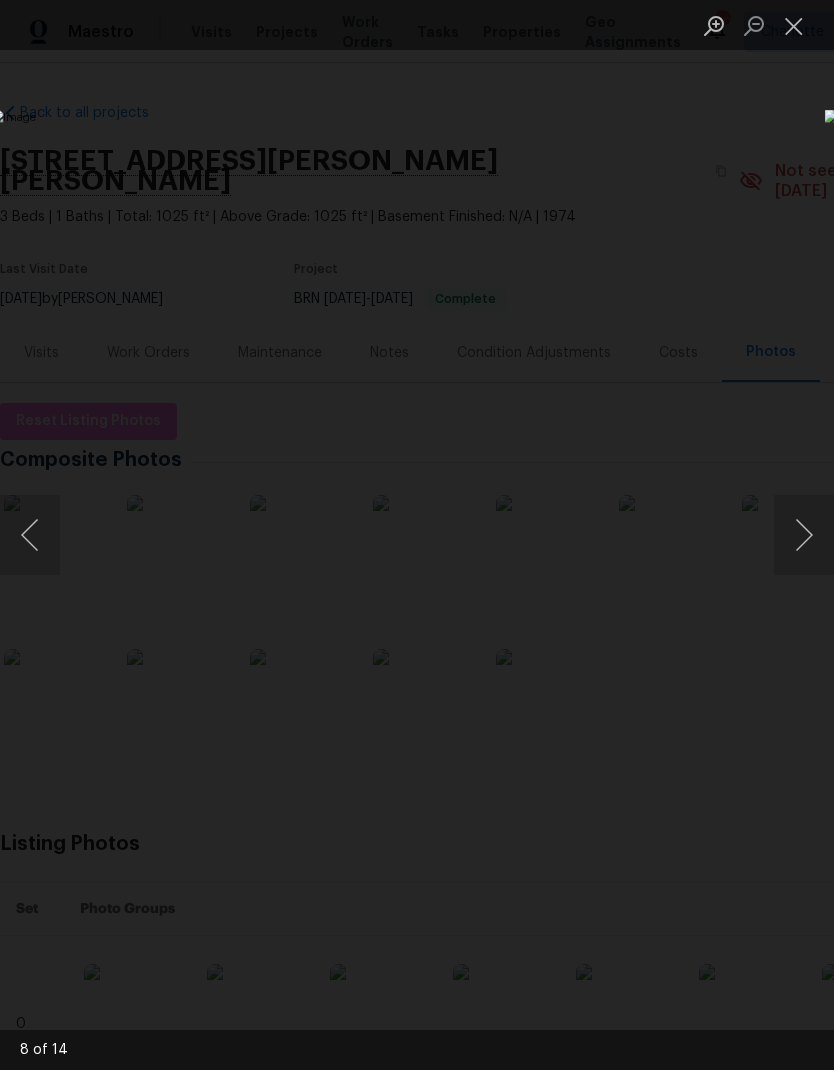 click at bounding box center [804, 535] 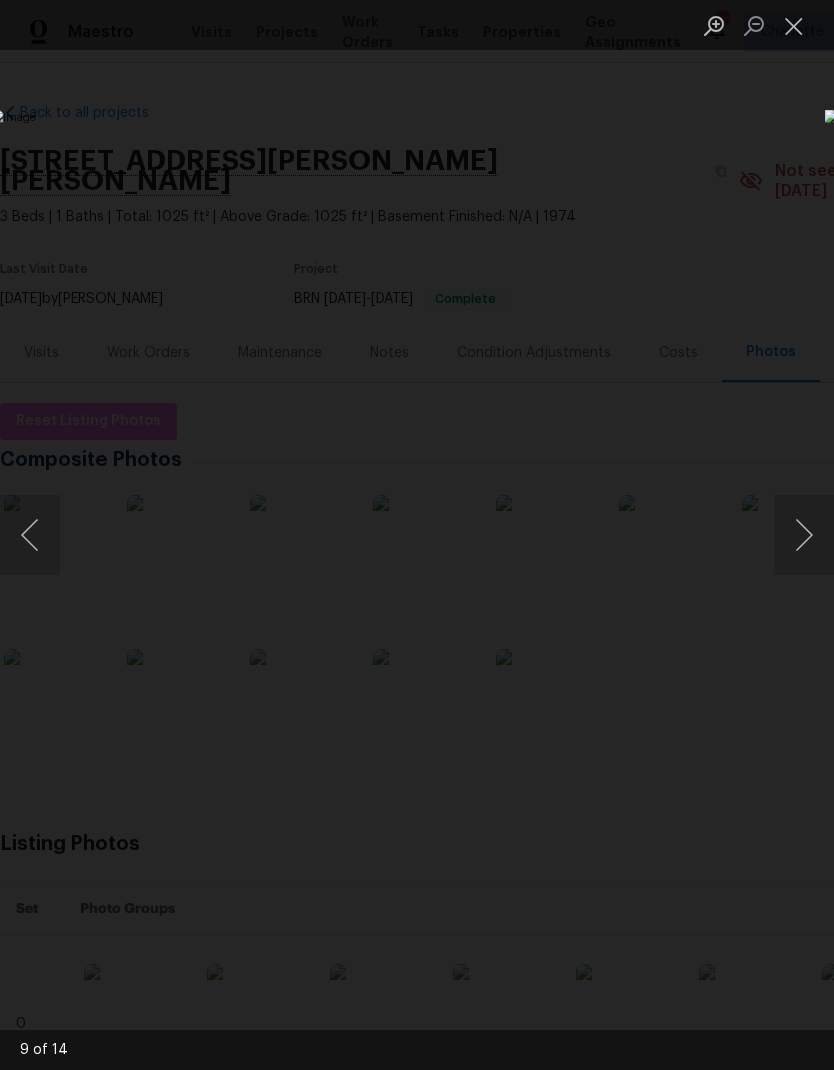 click at bounding box center (804, 535) 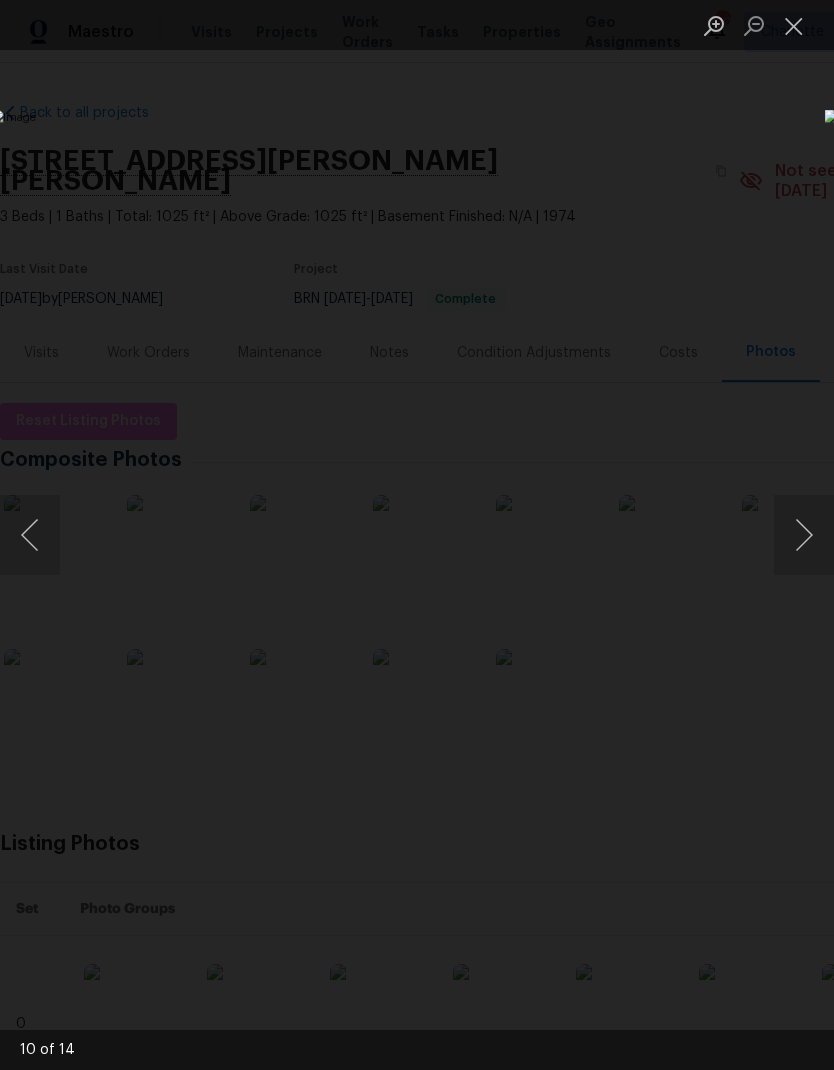 click at bounding box center [804, 535] 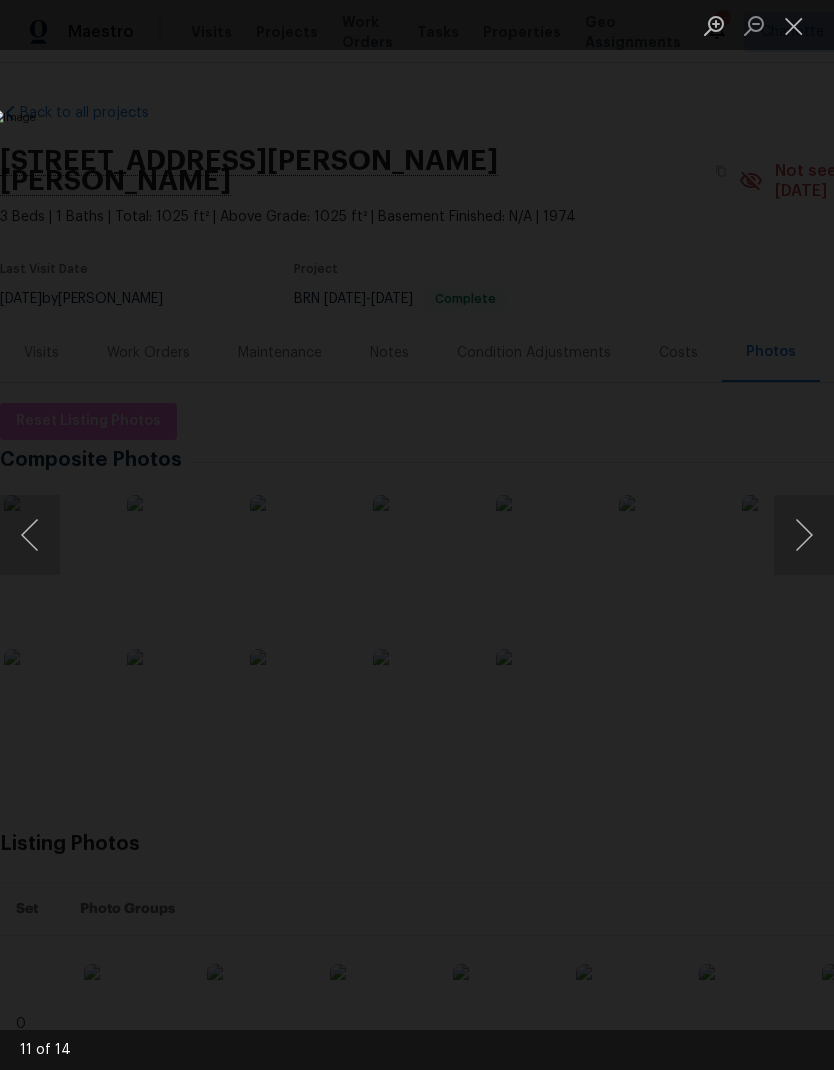click at bounding box center [804, 535] 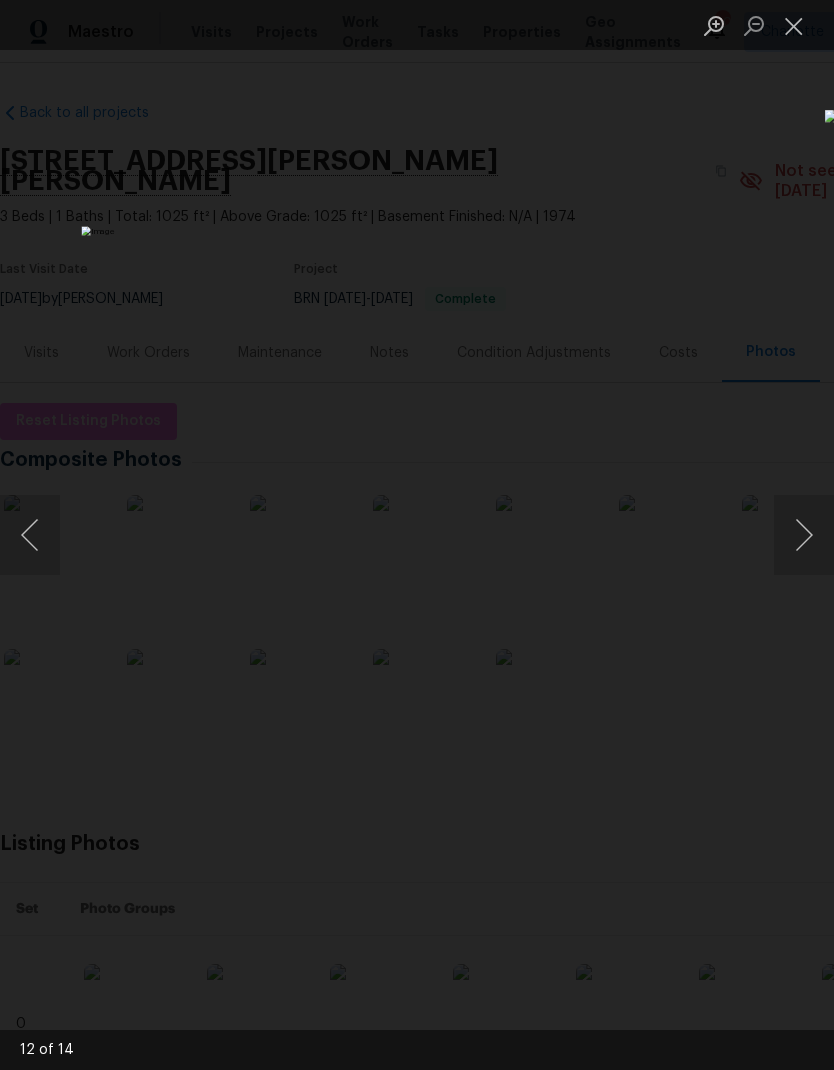 click at bounding box center [804, 535] 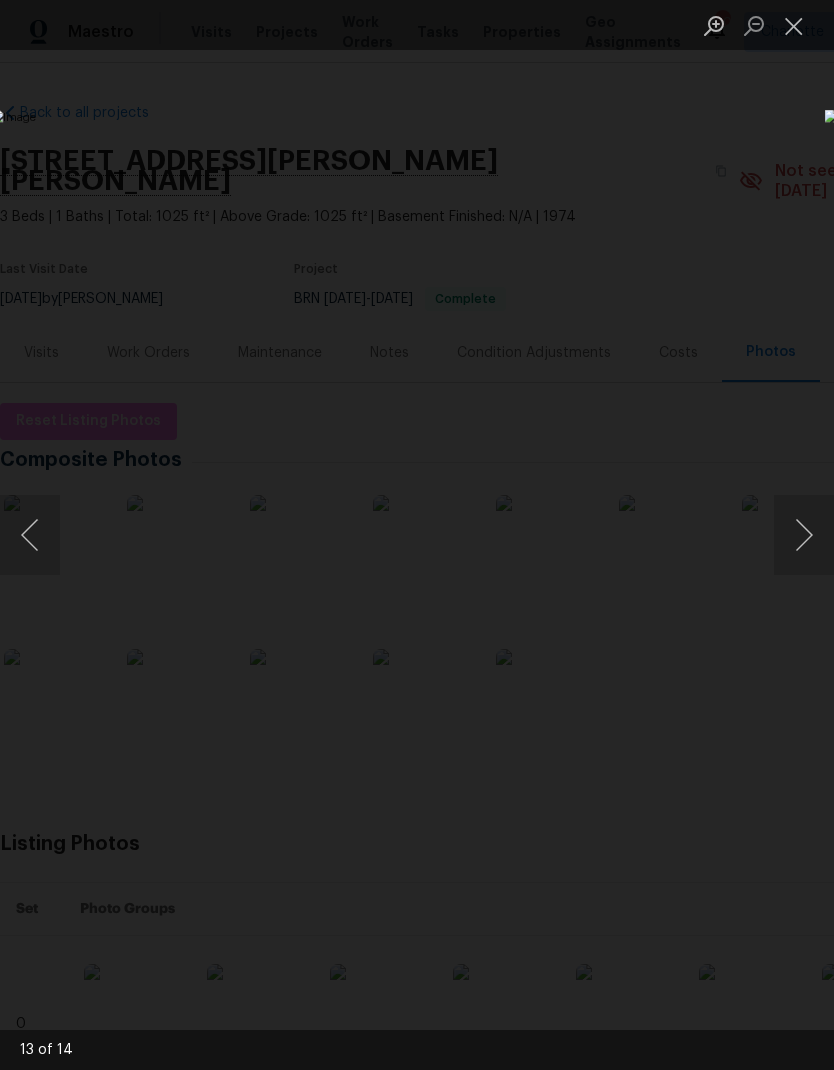click at bounding box center (804, 535) 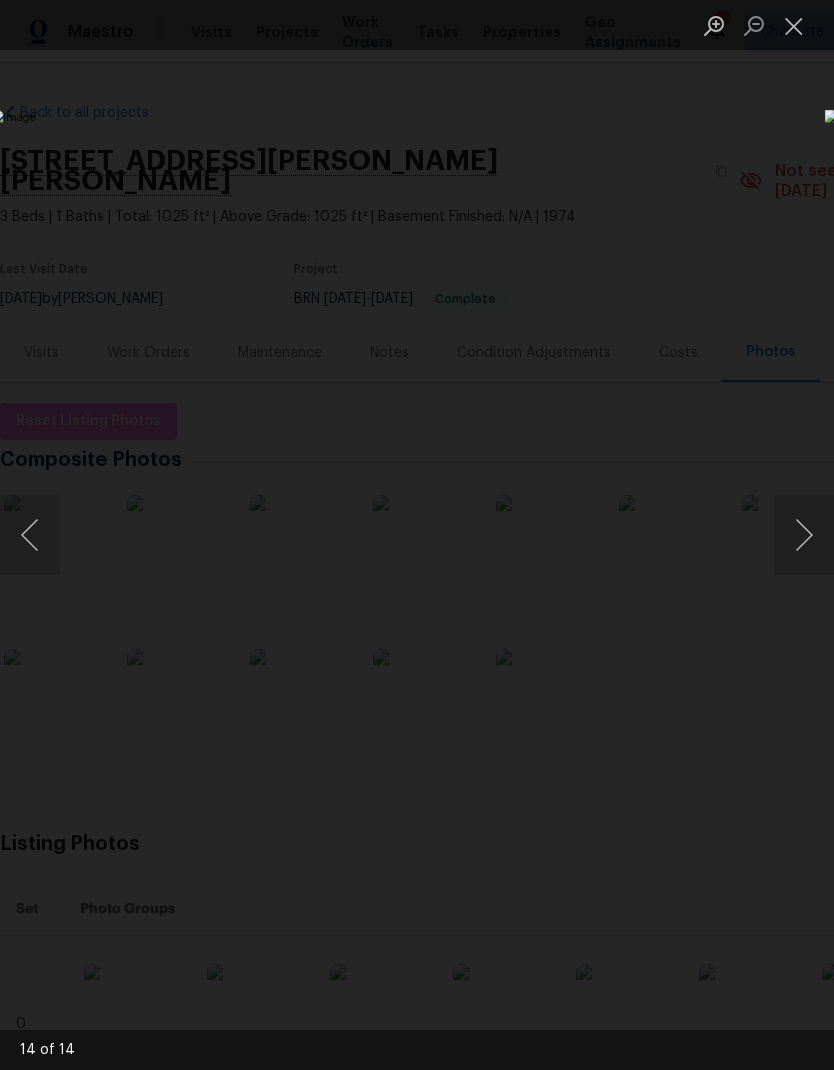 click at bounding box center (804, 535) 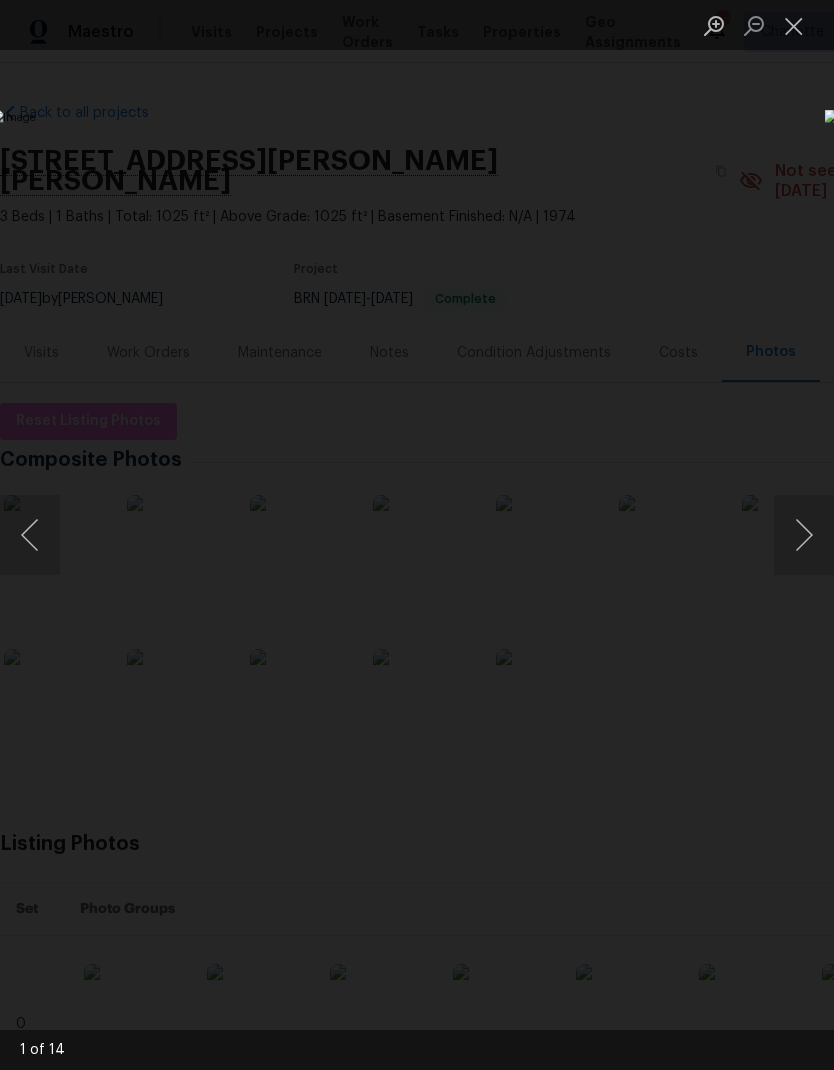 click at bounding box center [794, 25] 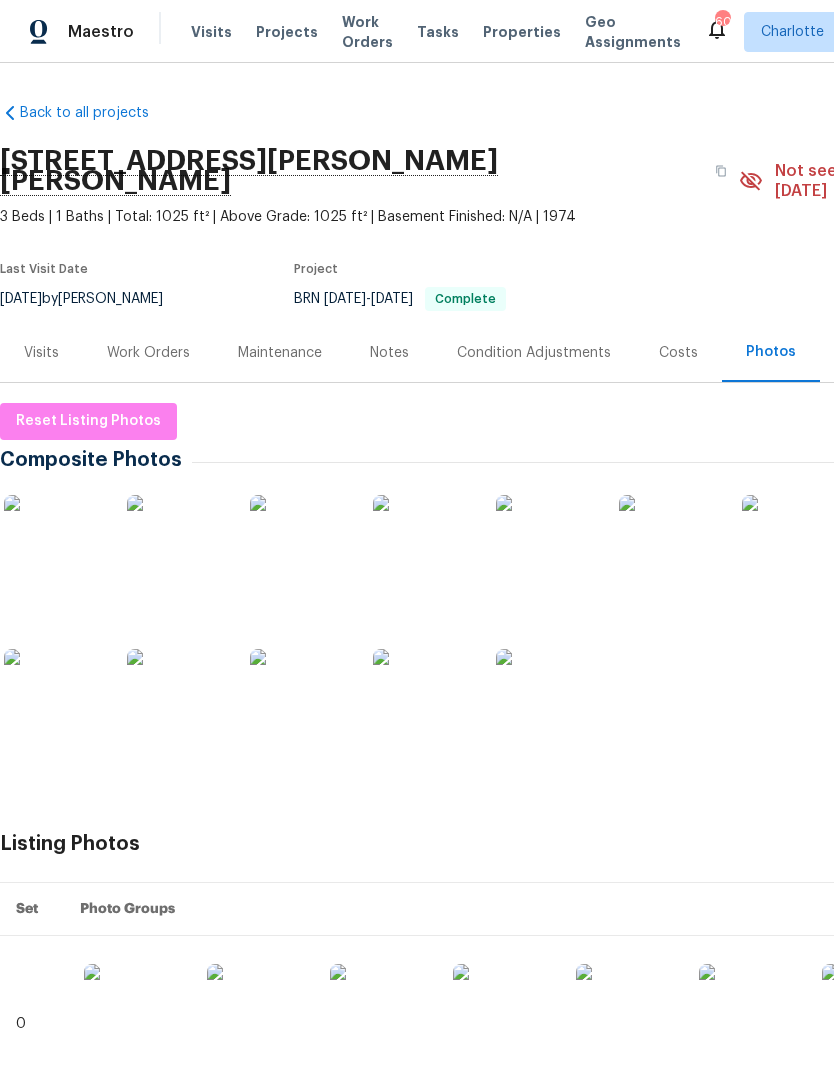 click on "Work Orders" at bounding box center (148, 353) 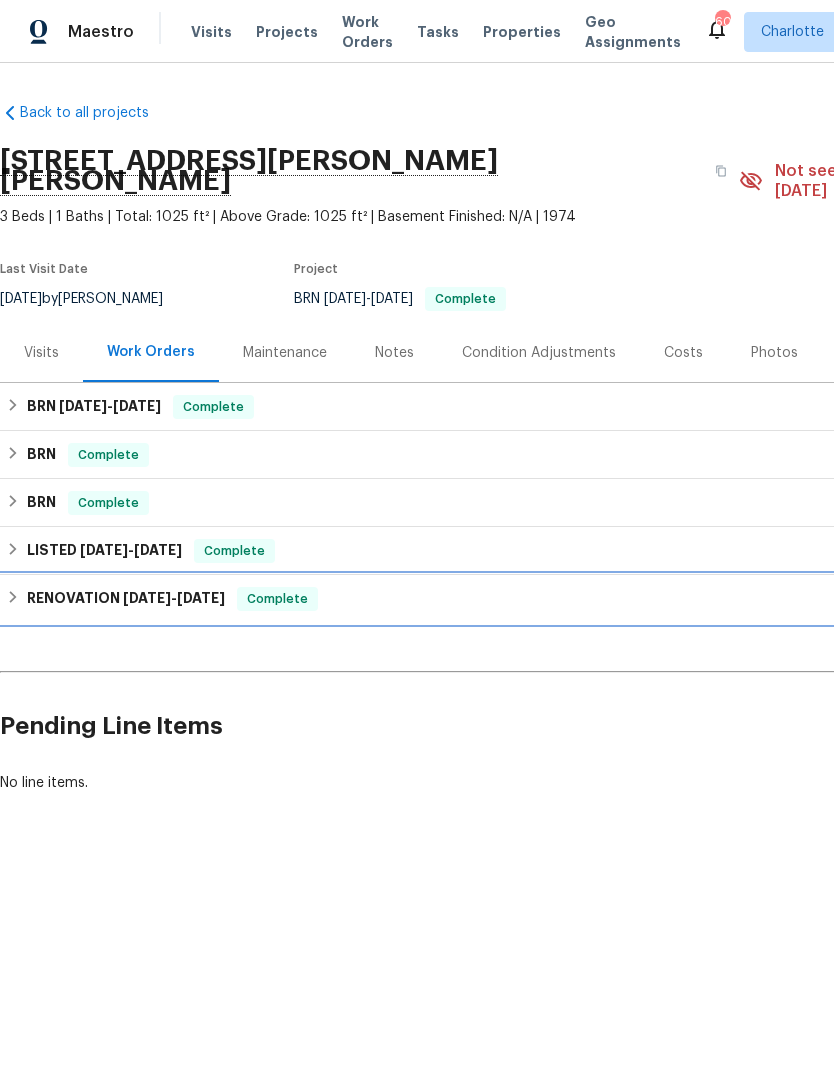 click on "RENOVATION   12/11/24  -  1/17/25" at bounding box center (126, 599) 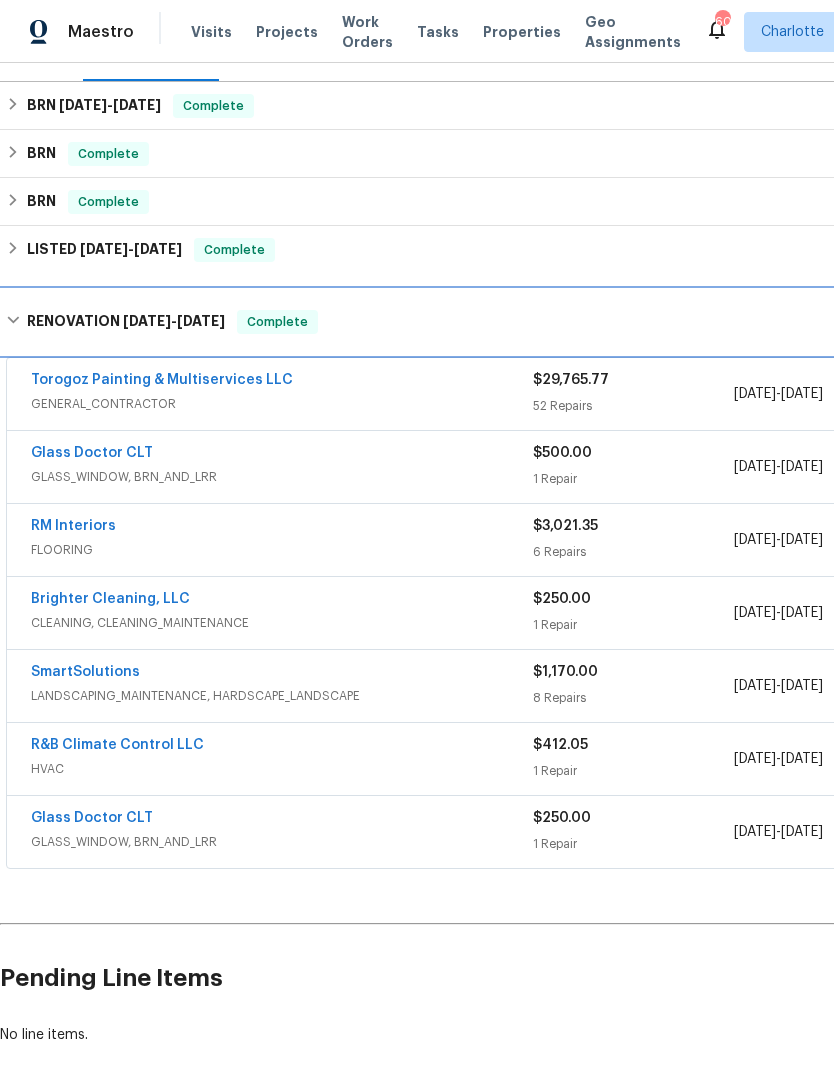 scroll, scrollTop: 301, scrollLeft: 0, axis: vertical 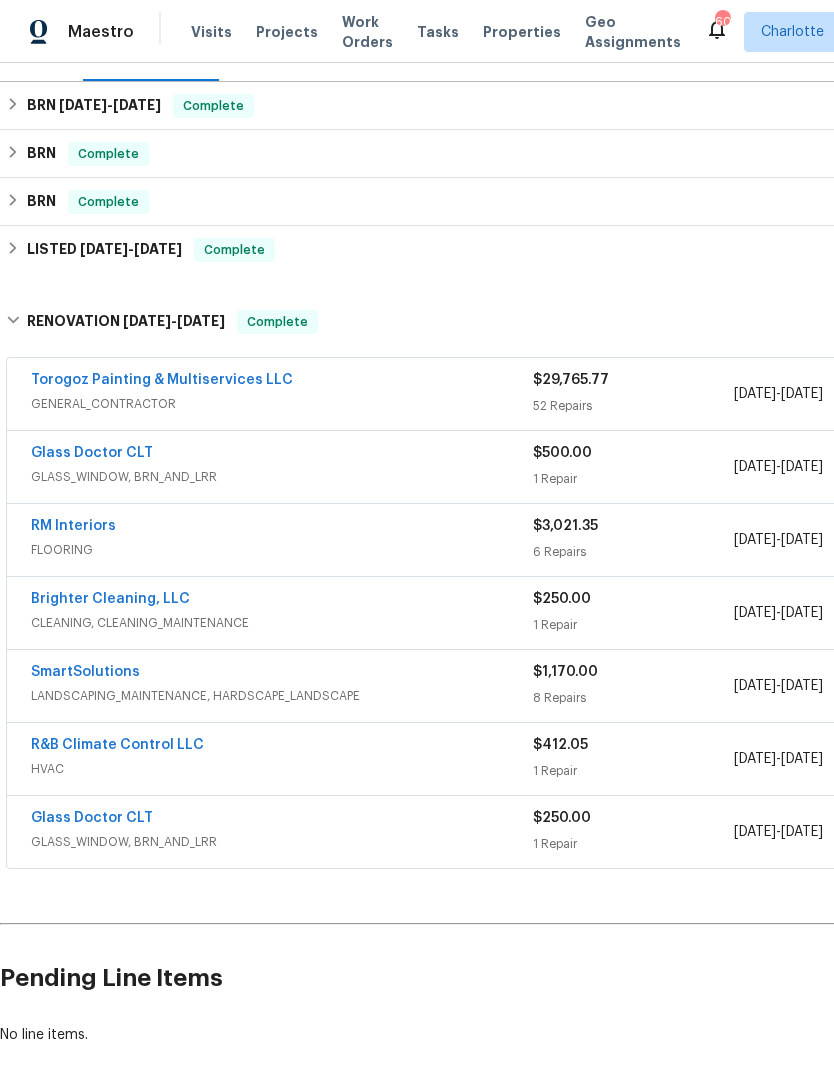 click on "GENERAL_CONTRACTOR" at bounding box center (282, 404) 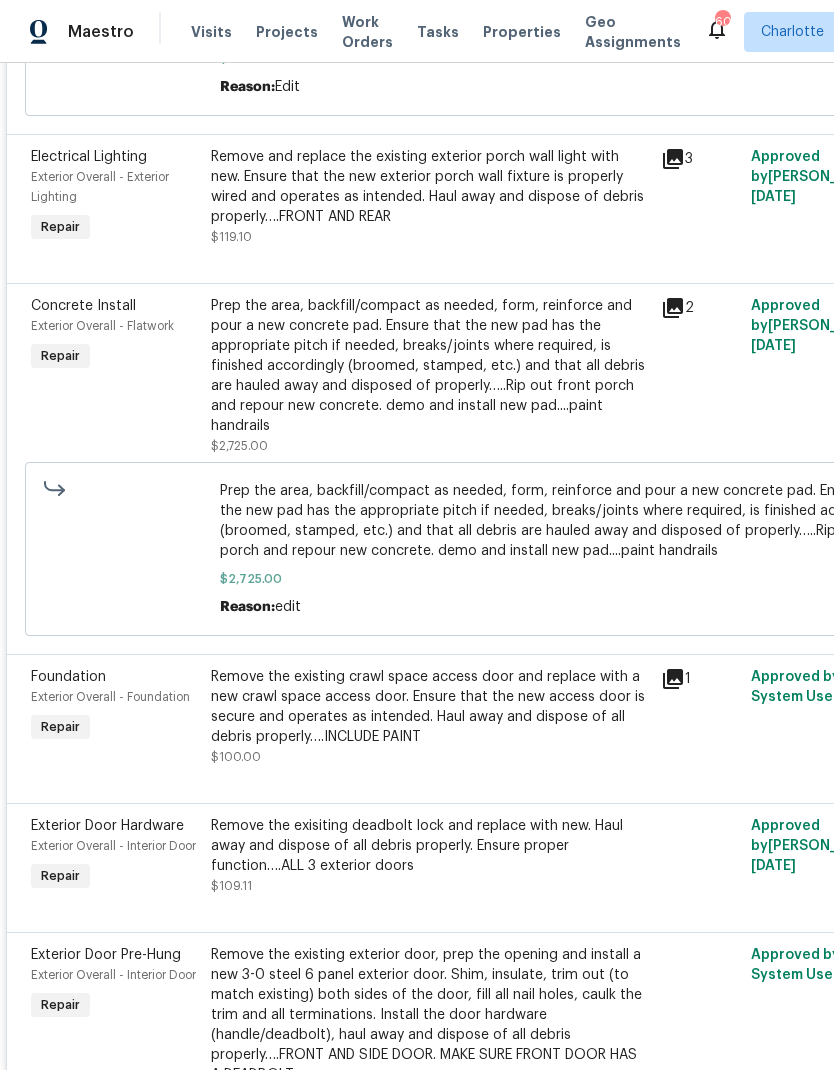 scroll, scrollTop: 1900, scrollLeft: 0, axis: vertical 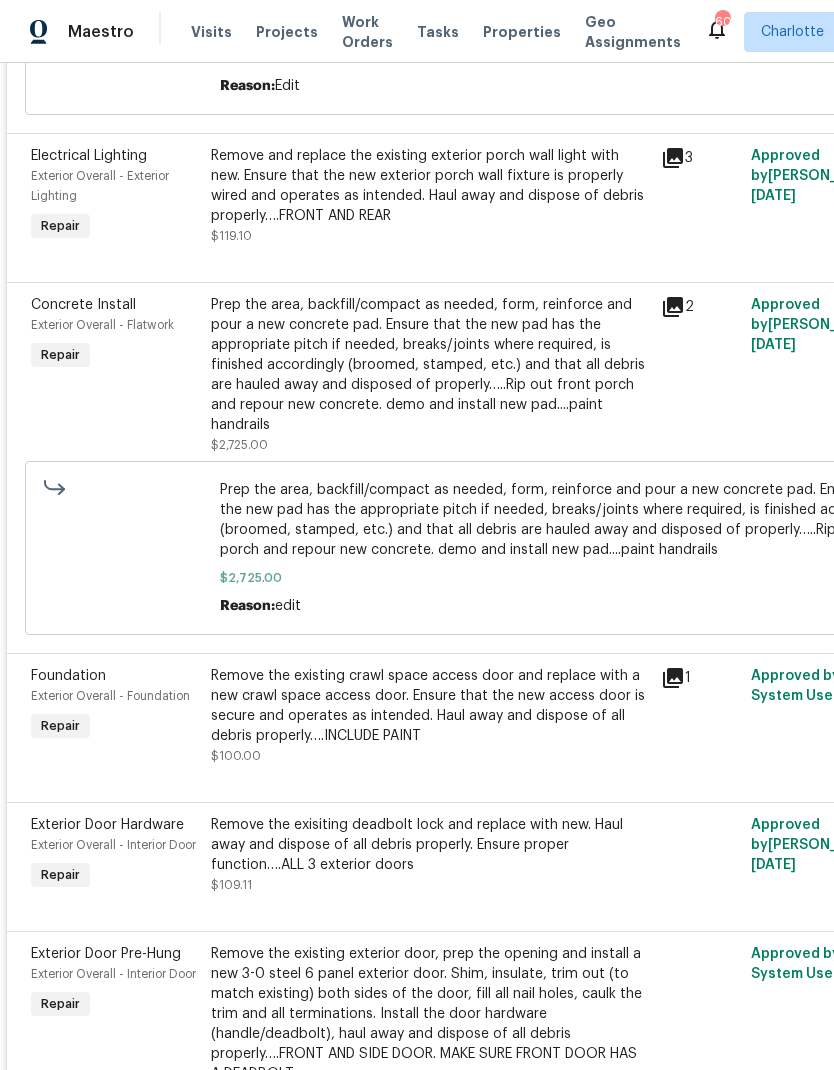 click 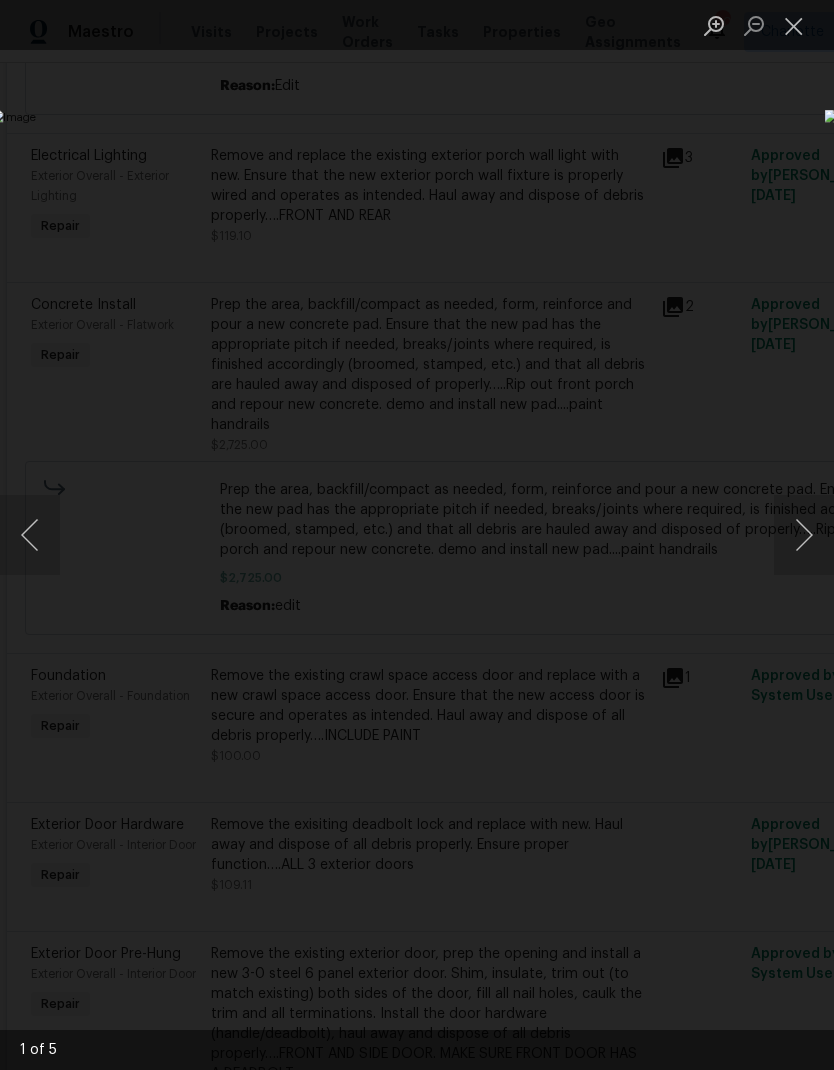 click at bounding box center (804, 535) 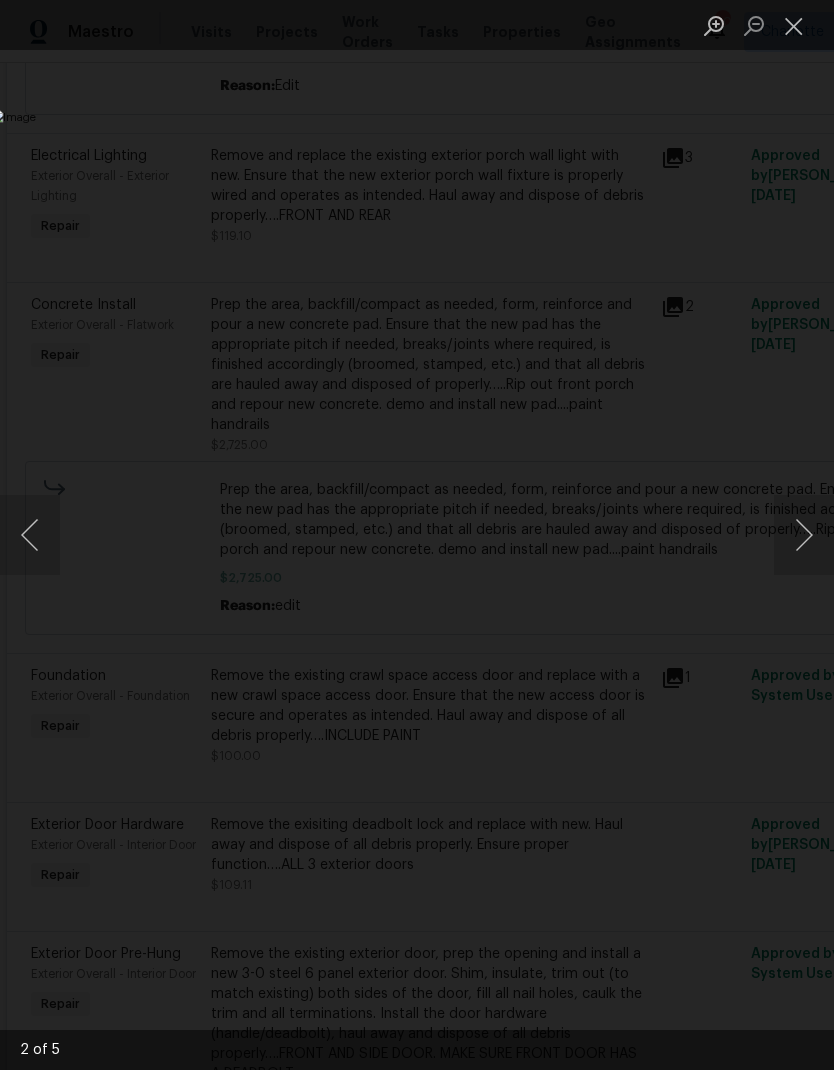 click at bounding box center [804, 535] 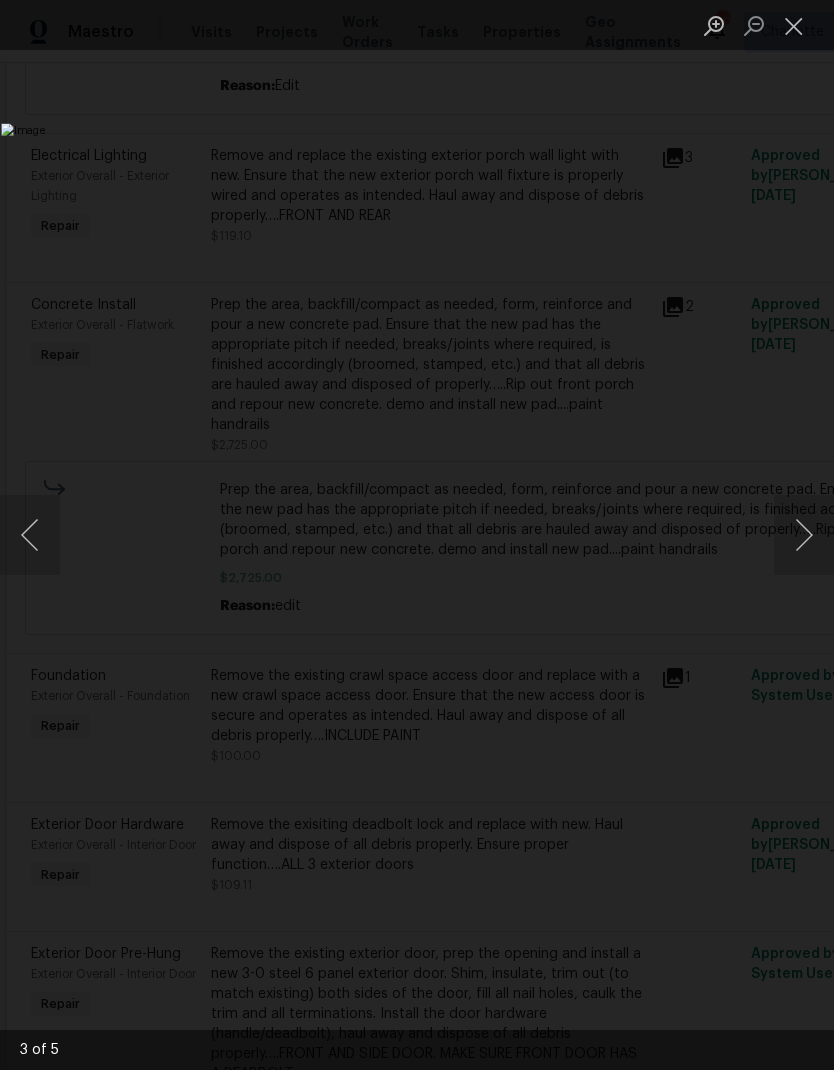 click at bounding box center [794, 25] 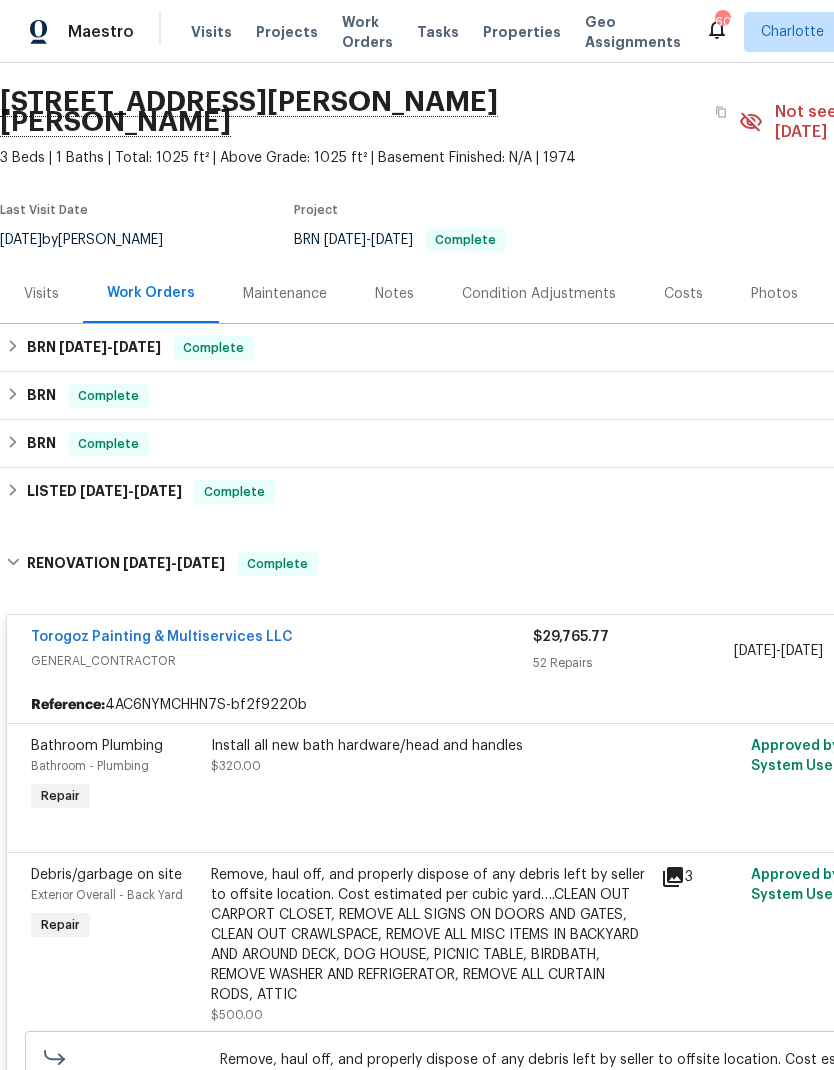 scroll, scrollTop: 60, scrollLeft: 0, axis: vertical 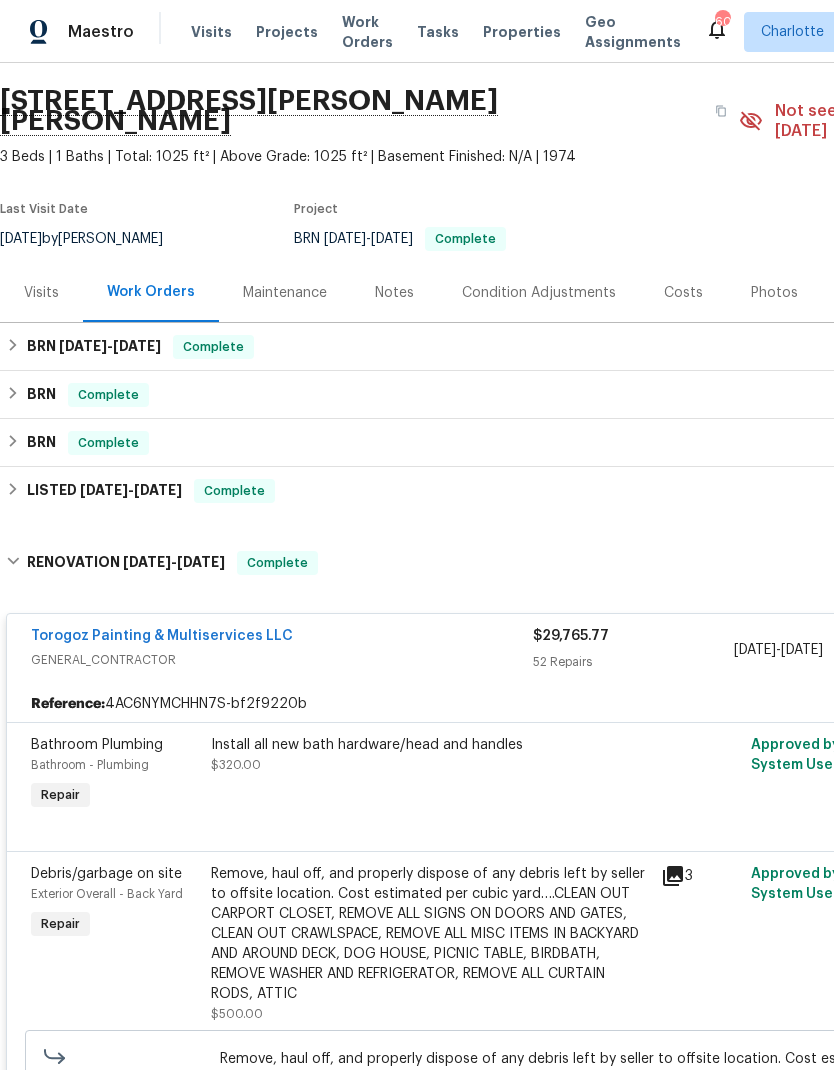 click on "Visits" at bounding box center (41, 293) 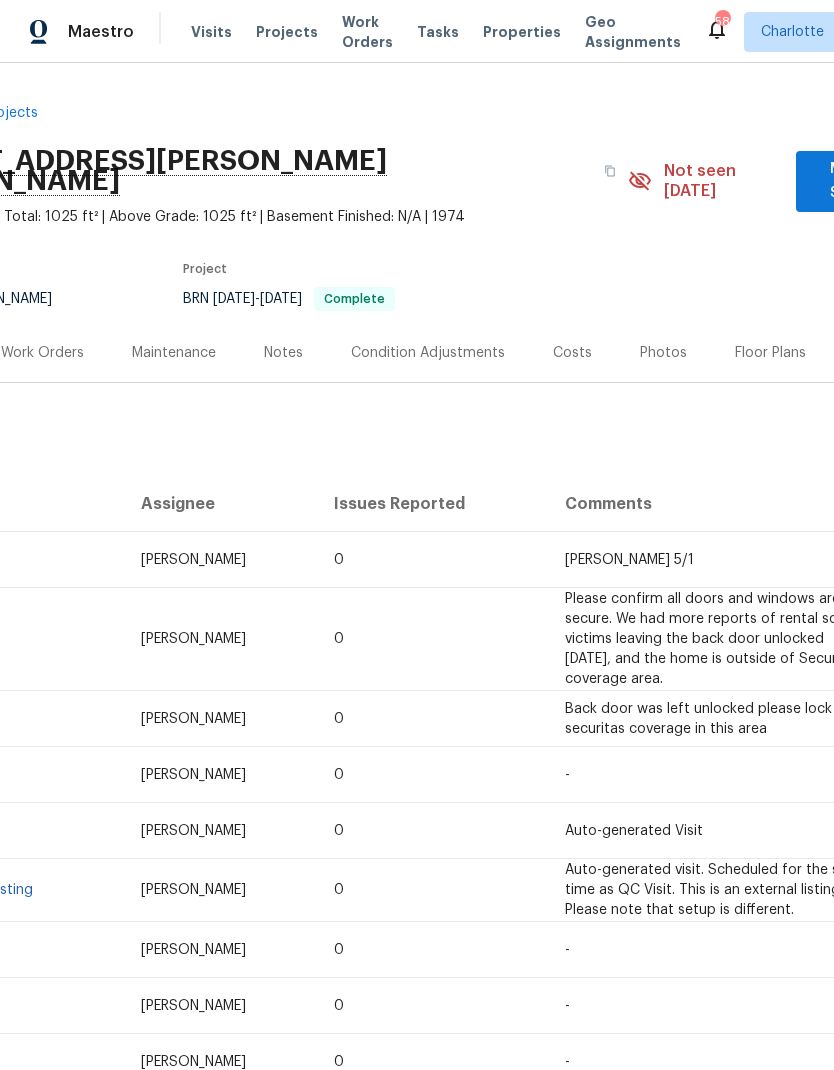 scroll, scrollTop: 0, scrollLeft: 112, axis: horizontal 